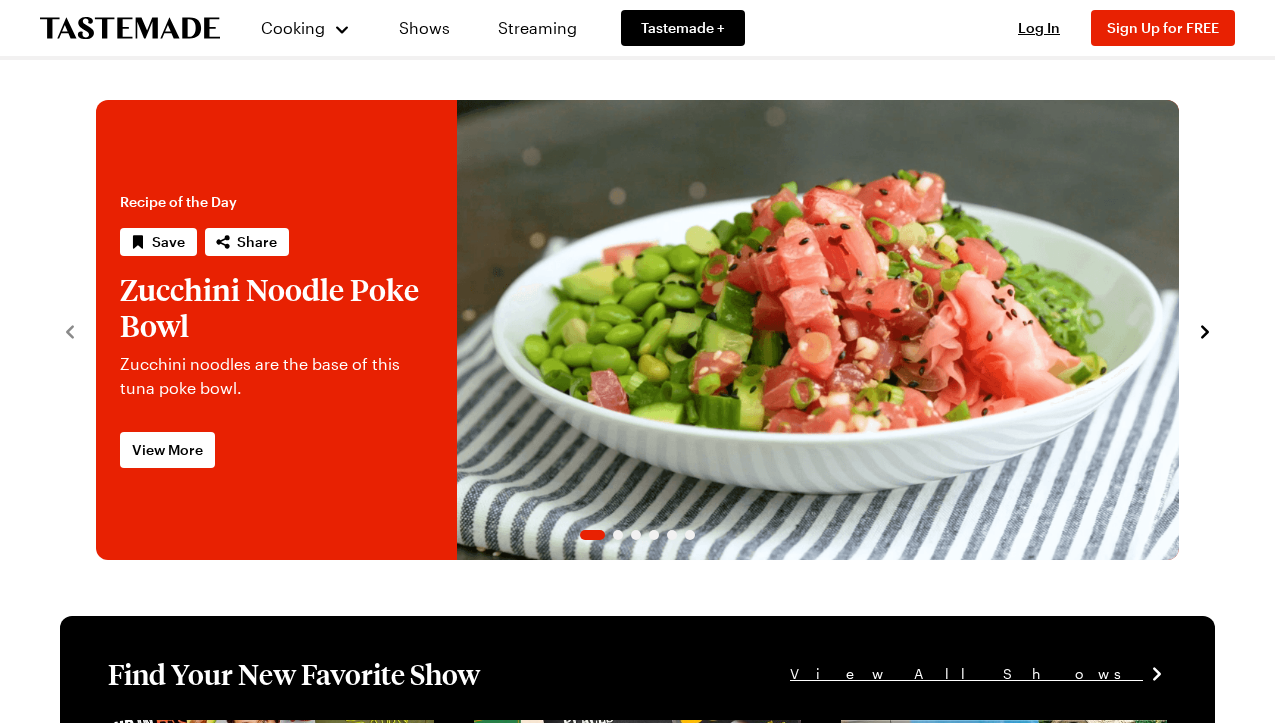 scroll, scrollTop: 0, scrollLeft: 0, axis: both 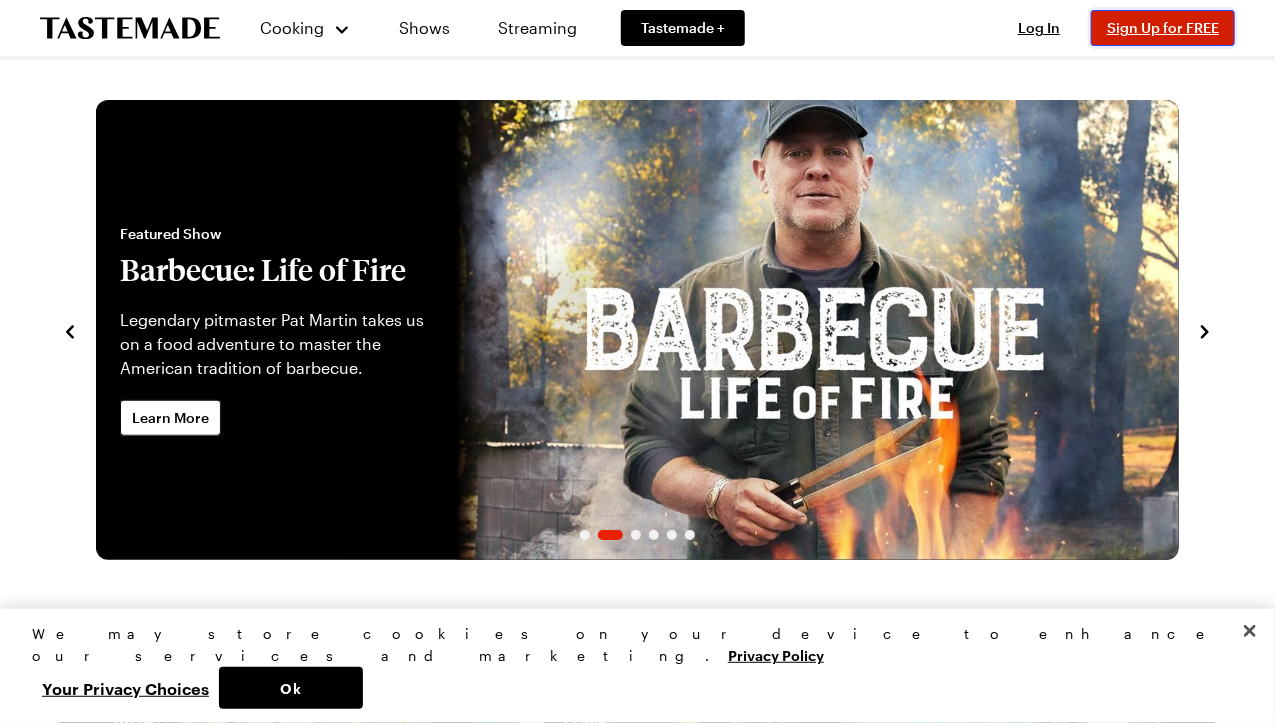 click on "Sign Up for FREE" at bounding box center [1163, 27] 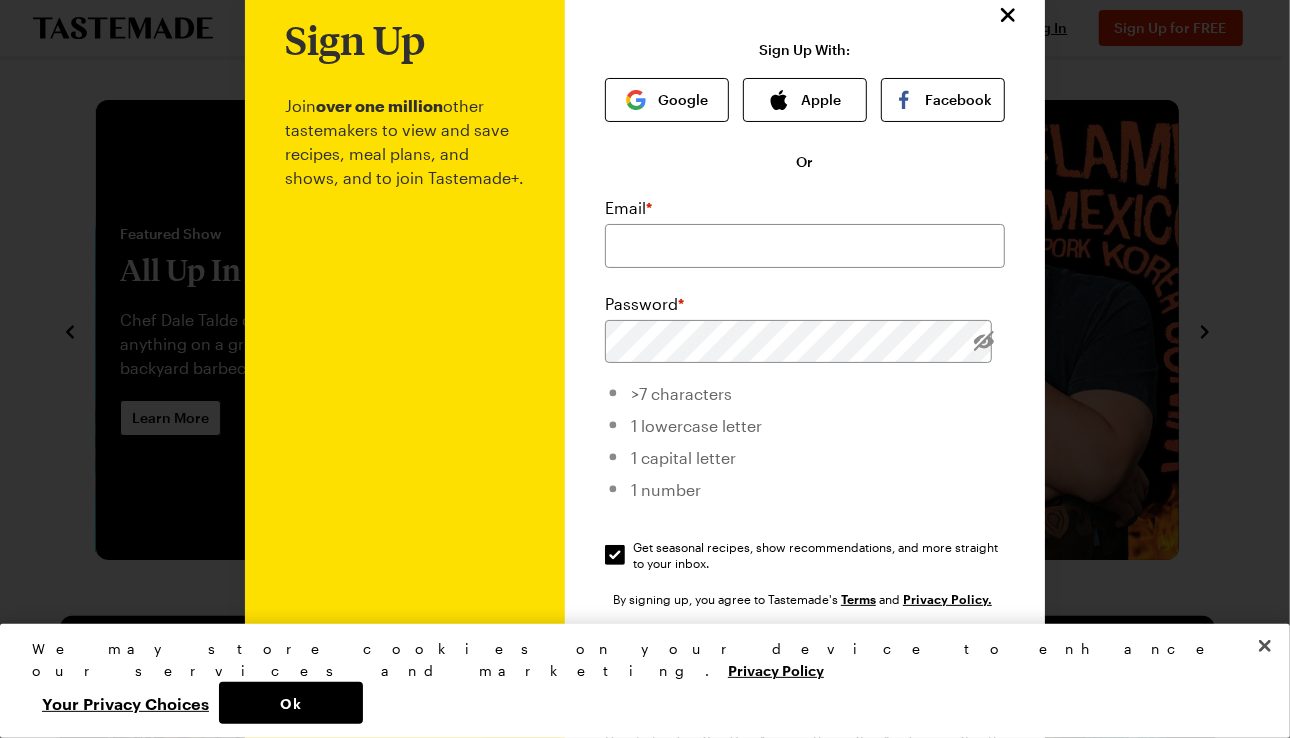 scroll, scrollTop: 0, scrollLeft: 0, axis: both 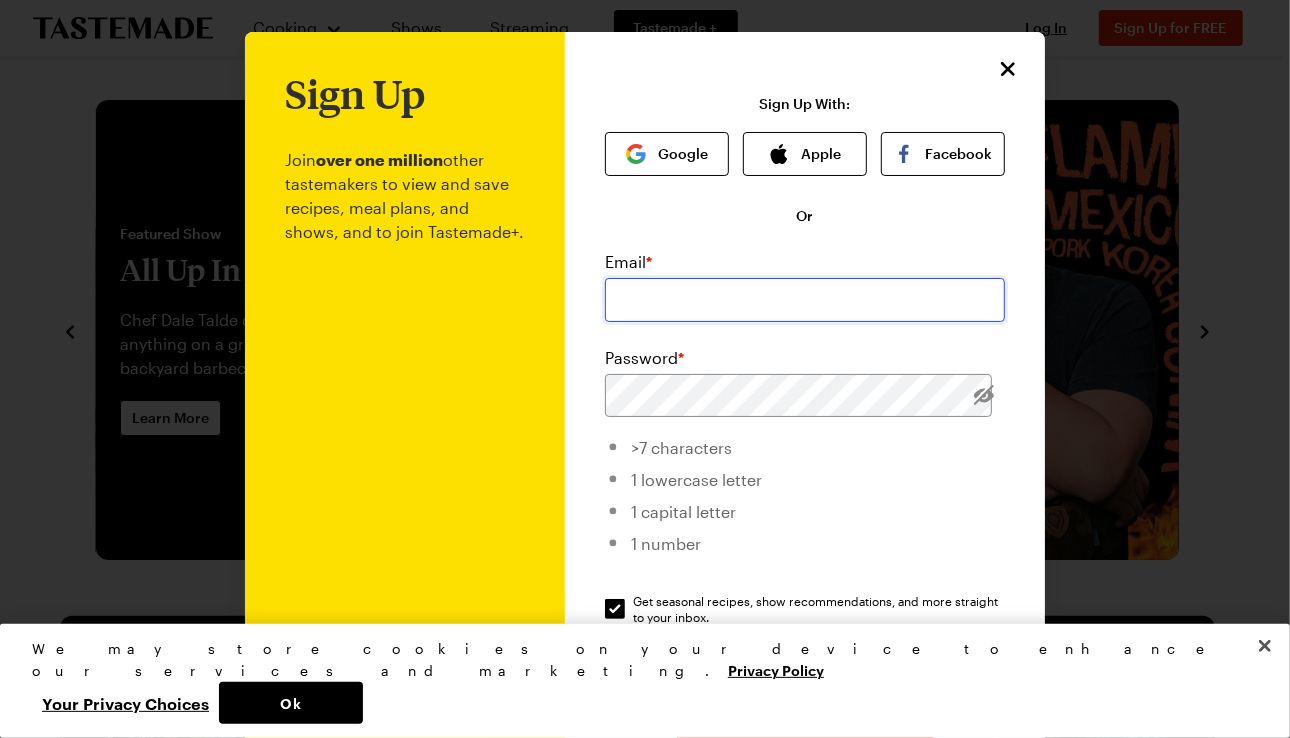 click at bounding box center (805, 300) 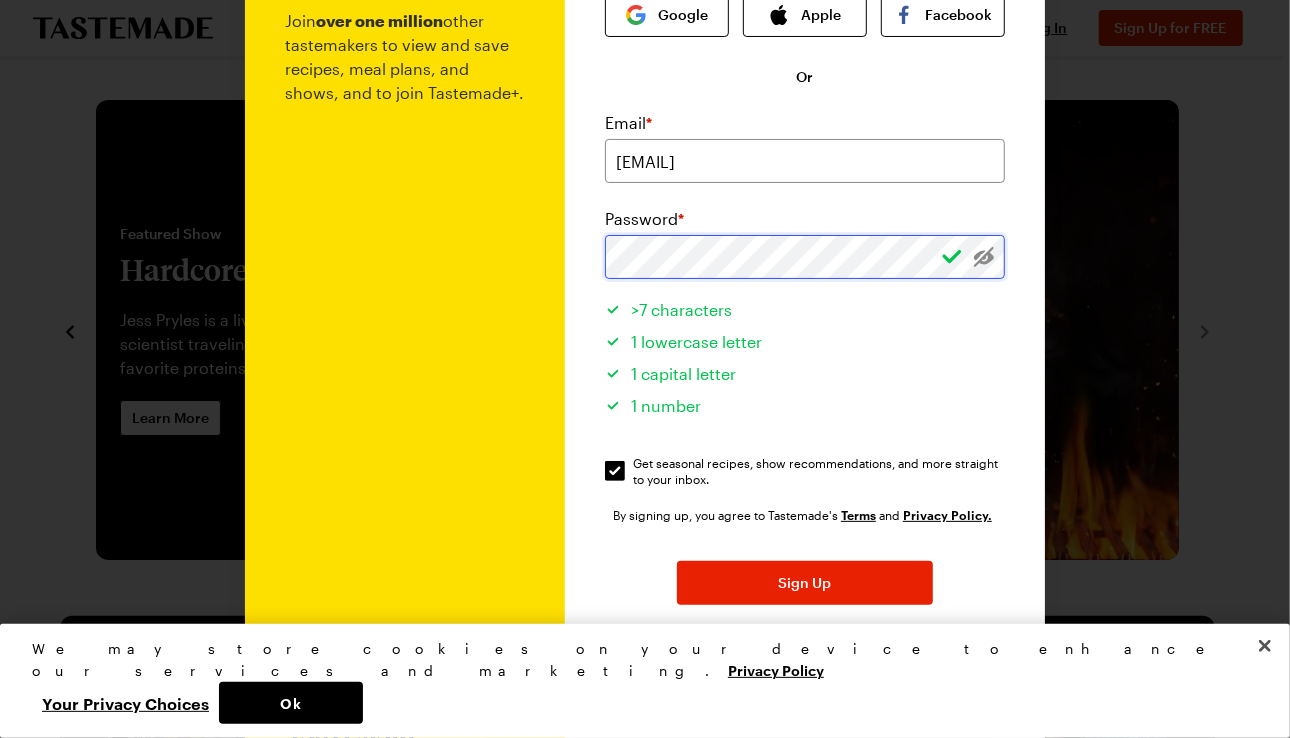scroll, scrollTop: 197, scrollLeft: 0, axis: vertical 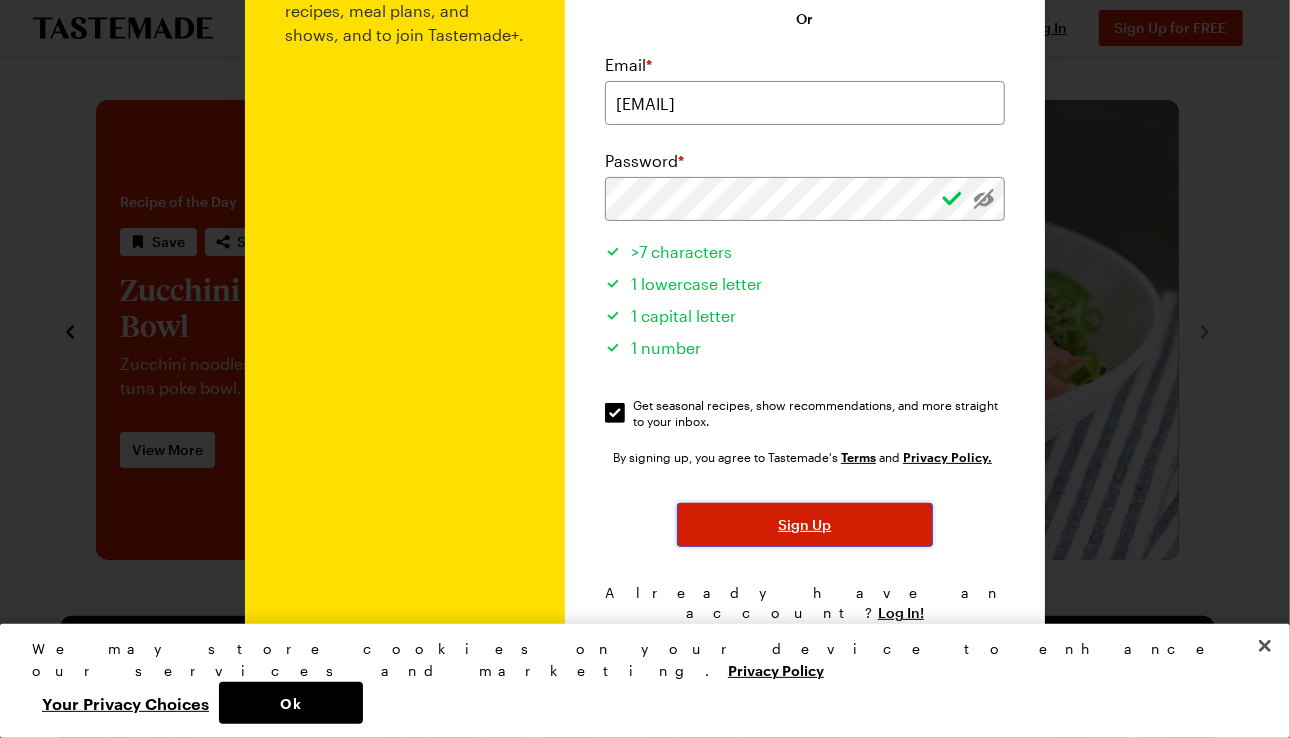 click on "Sign Up" at bounding box center (805, 525) 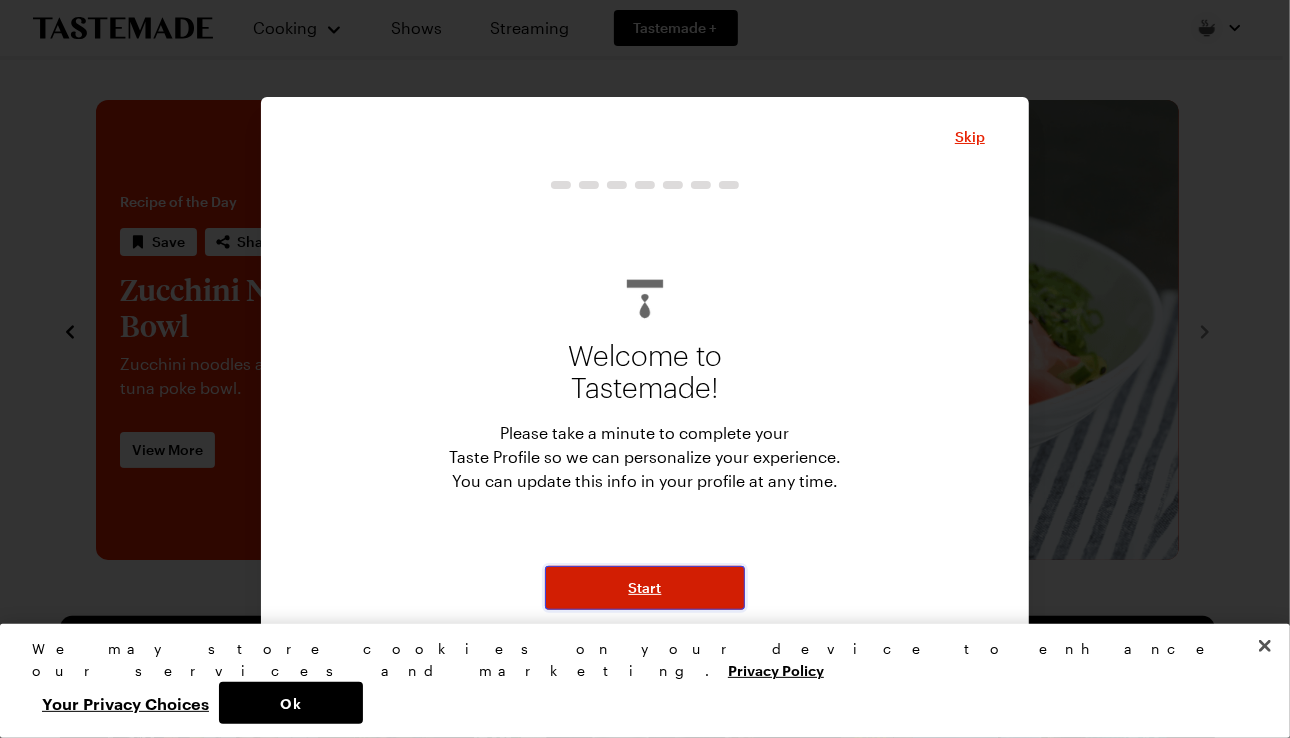 click on "Start" at bounding box center (645, 588) 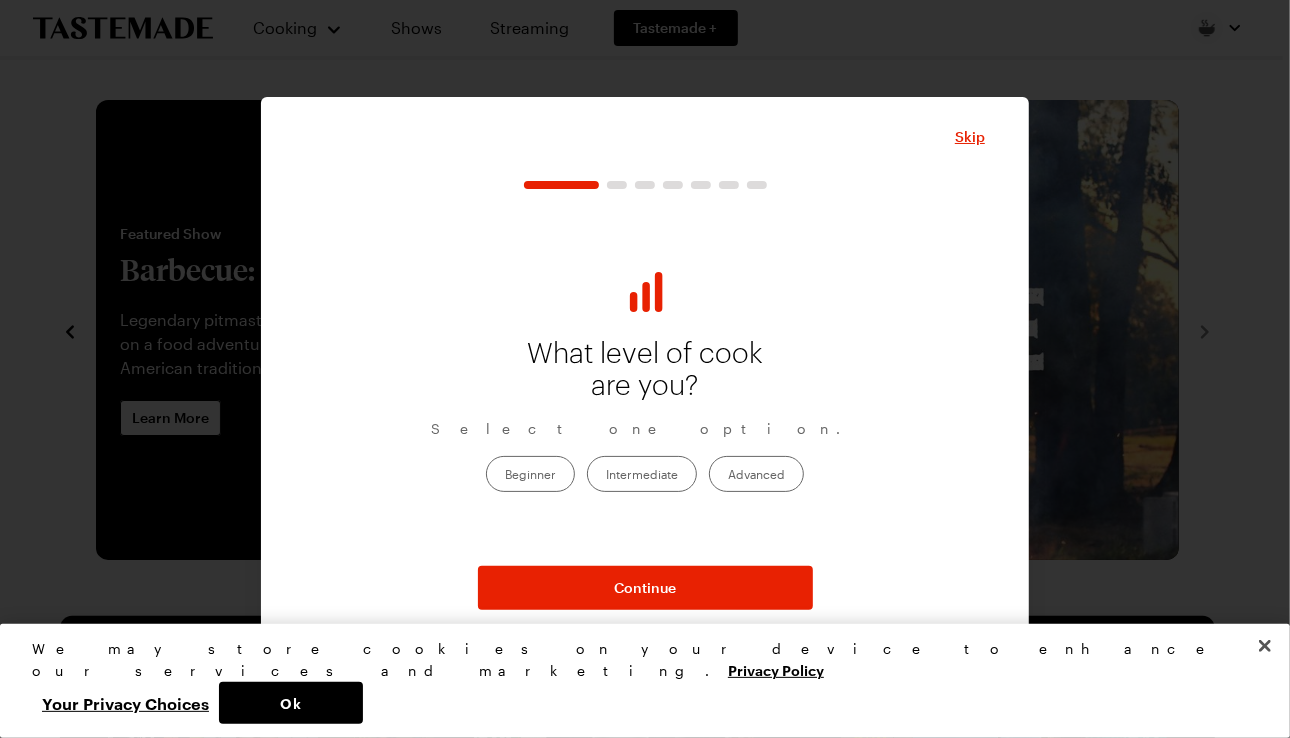 click on "Intermediate" at bounding box center [642, 474] 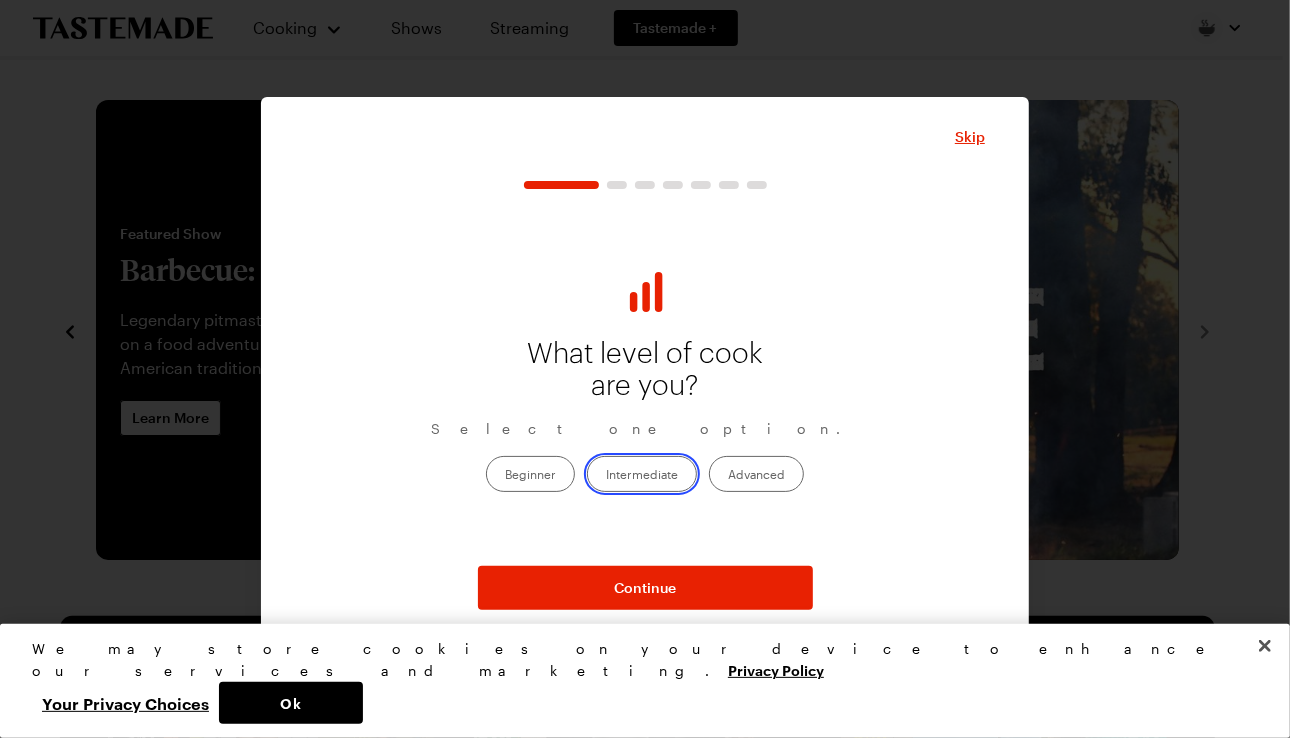 click on "Intermediate" at bounding box center (606, 476) 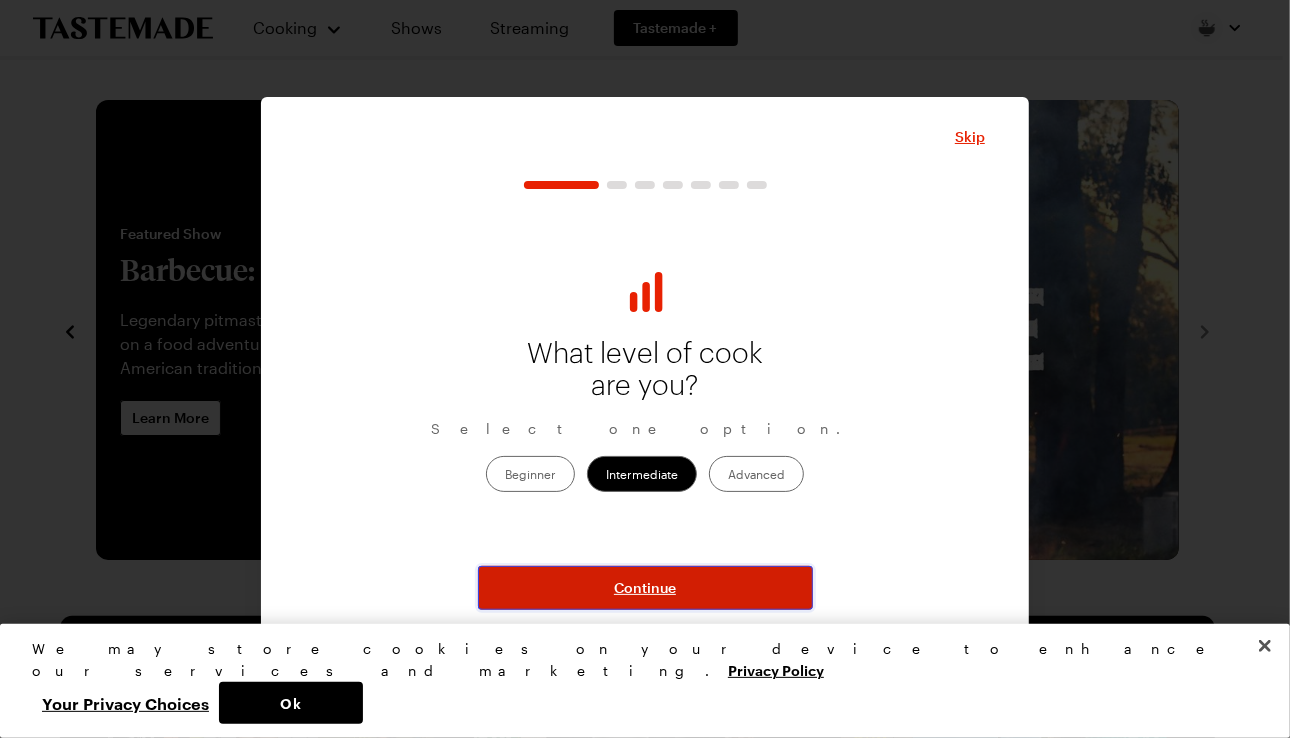 click on "Continue" at bounding box center [645, 588] 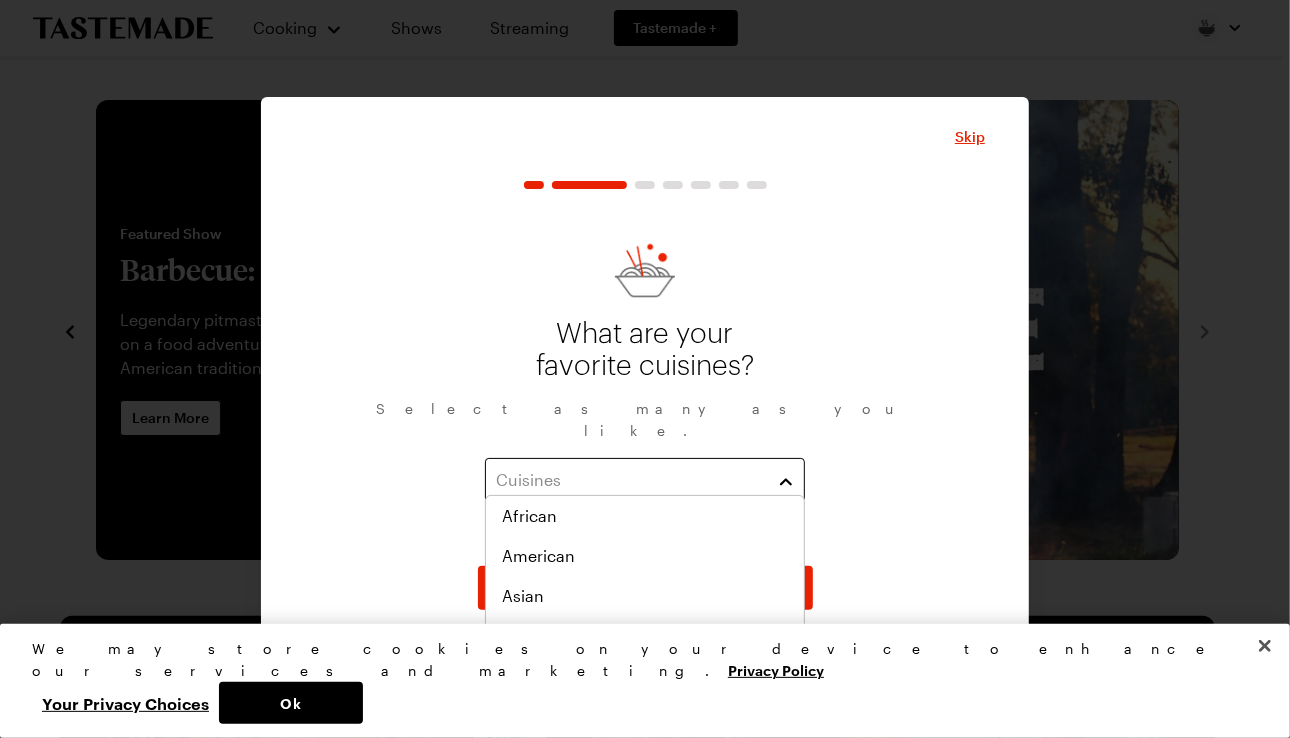 click on "Cuisines" at bounding box center [645, 480] 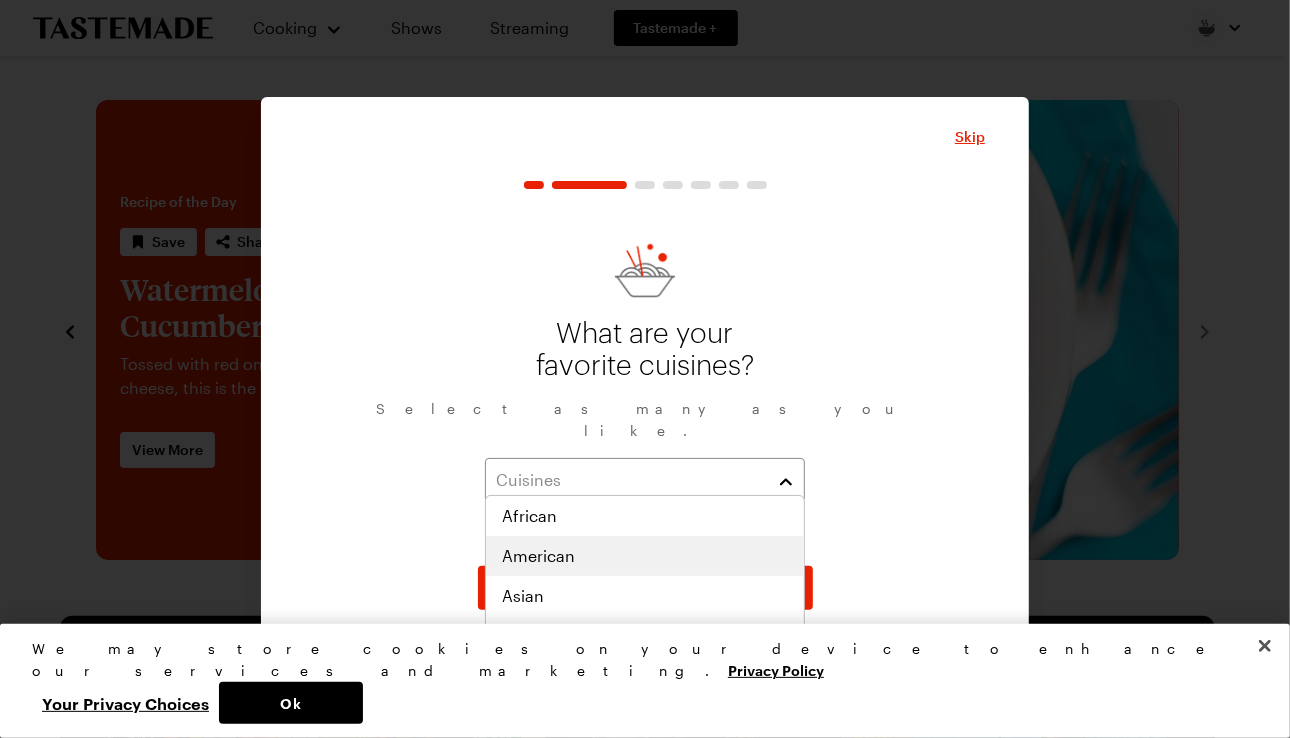 click on "American" at bounding box center [538, 556] 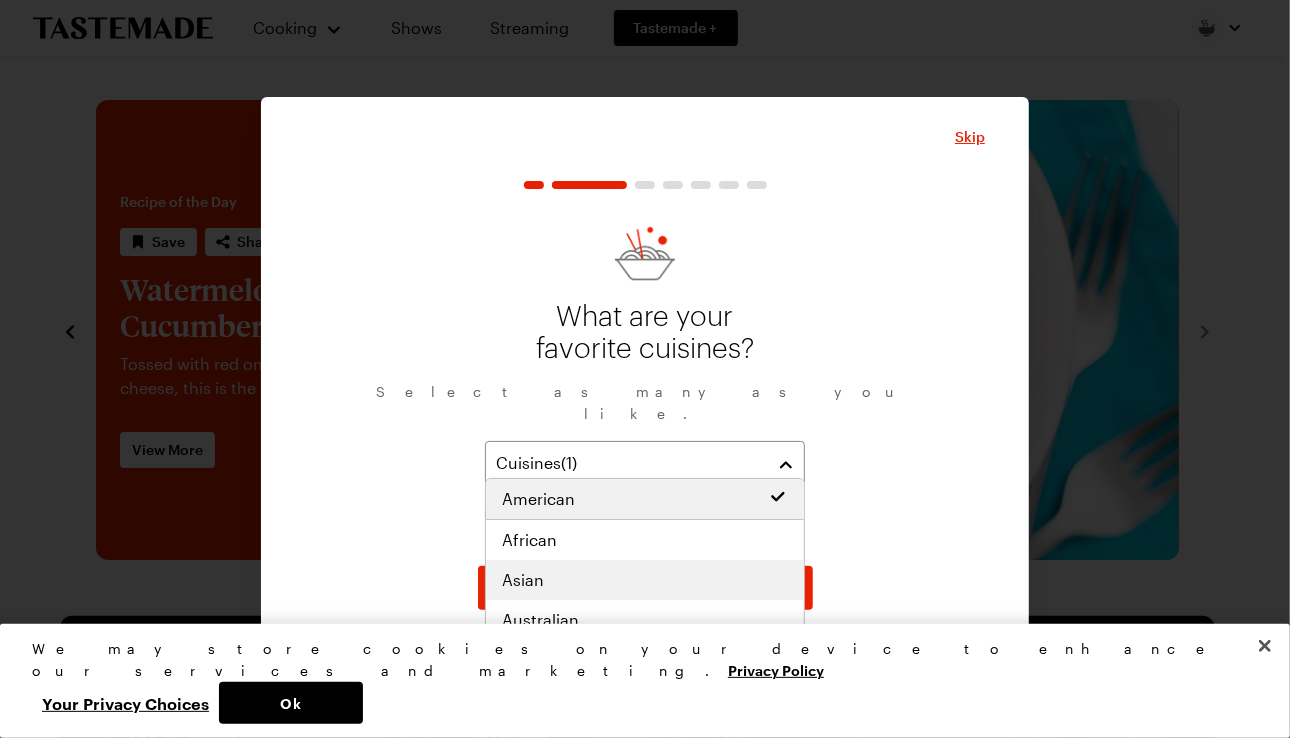 click on "Asian" at bounding box center (645, 580) 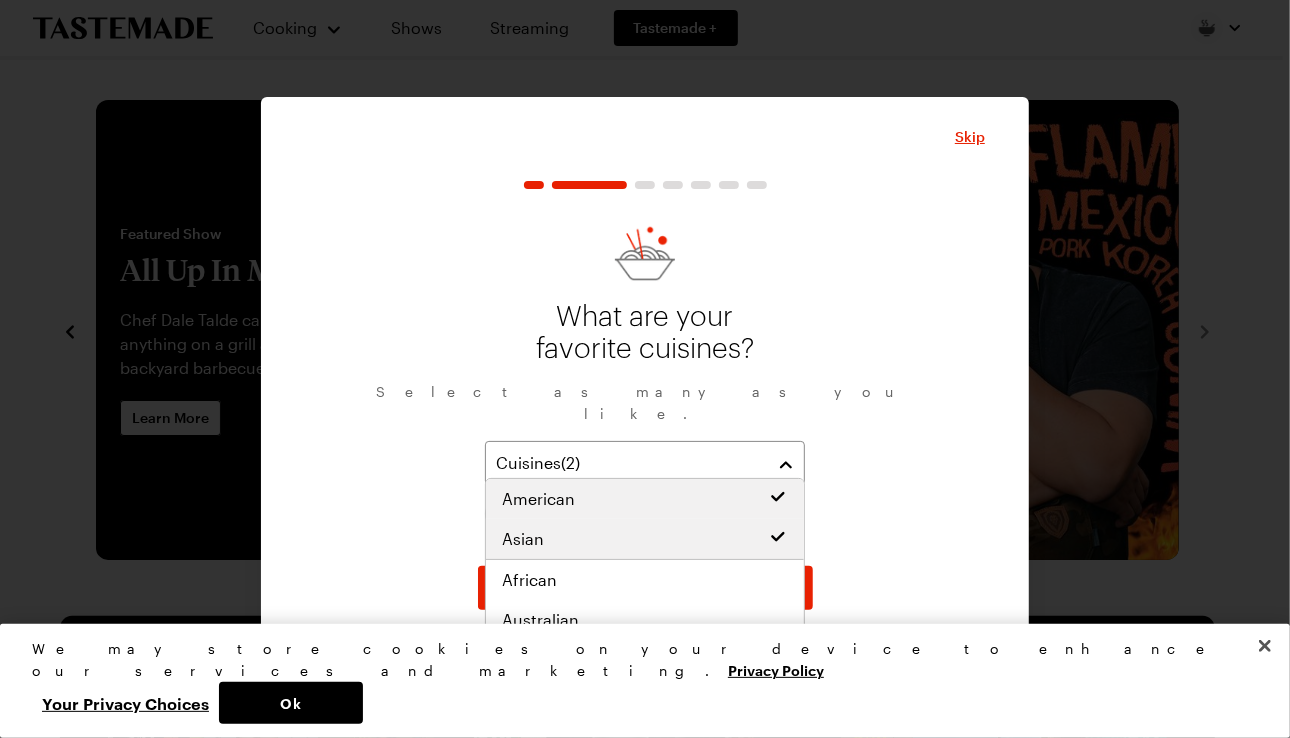 scroll, scrollTop: 300, scrollLeft: 0, axis: vertical 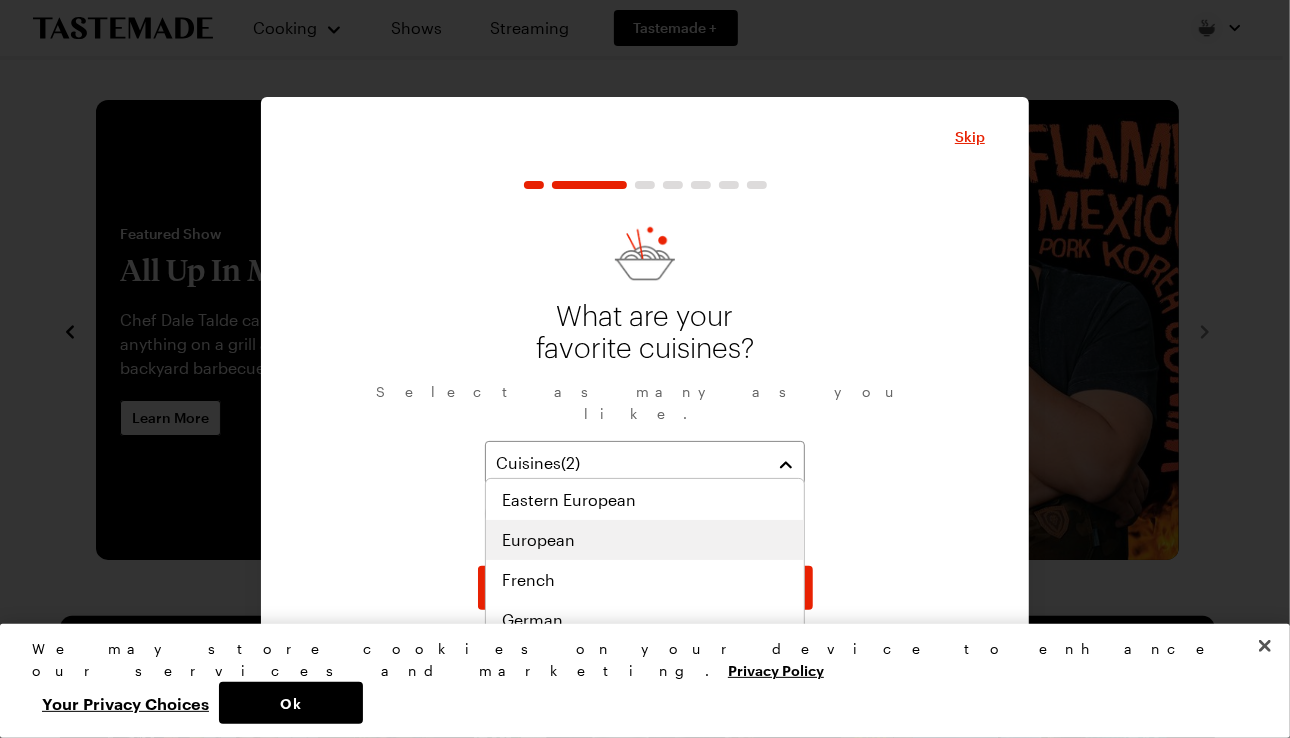 click on "European" at bounding box center (538, 540) 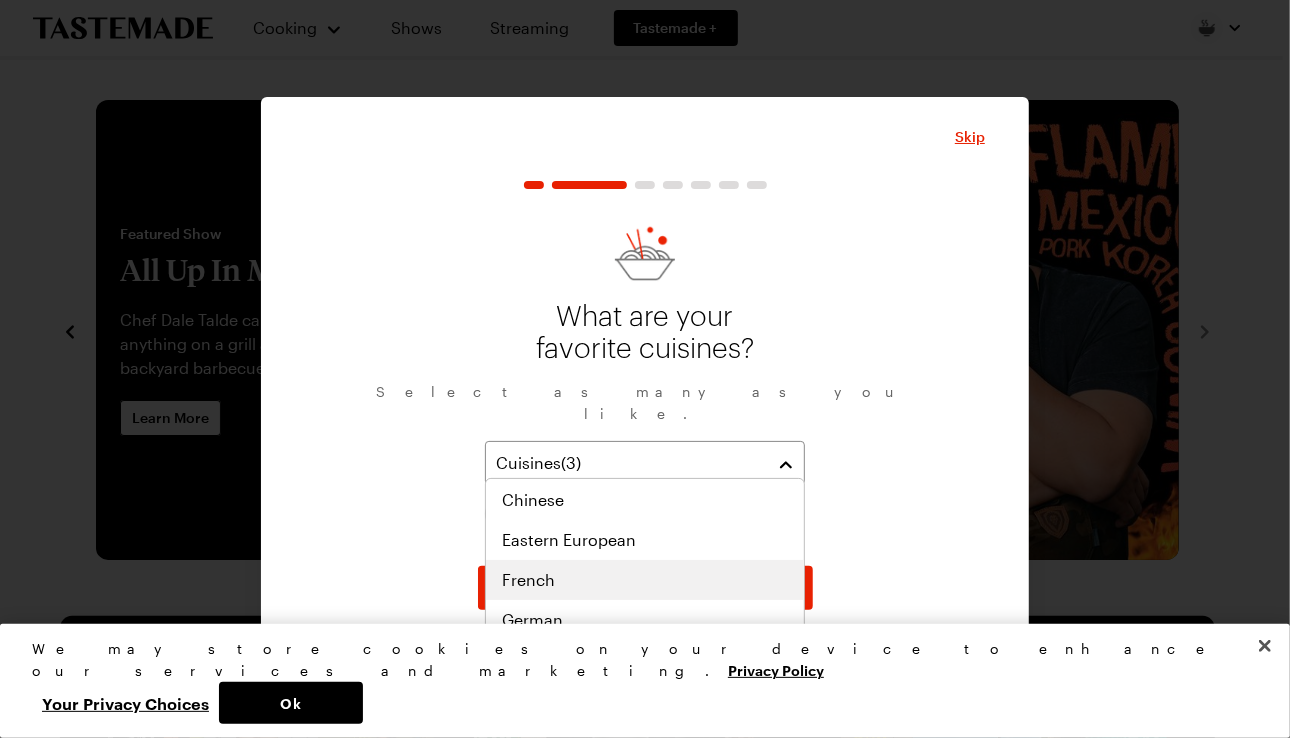 scroll, scrollTop: 440, scrollLeft: 0, axis: vertical 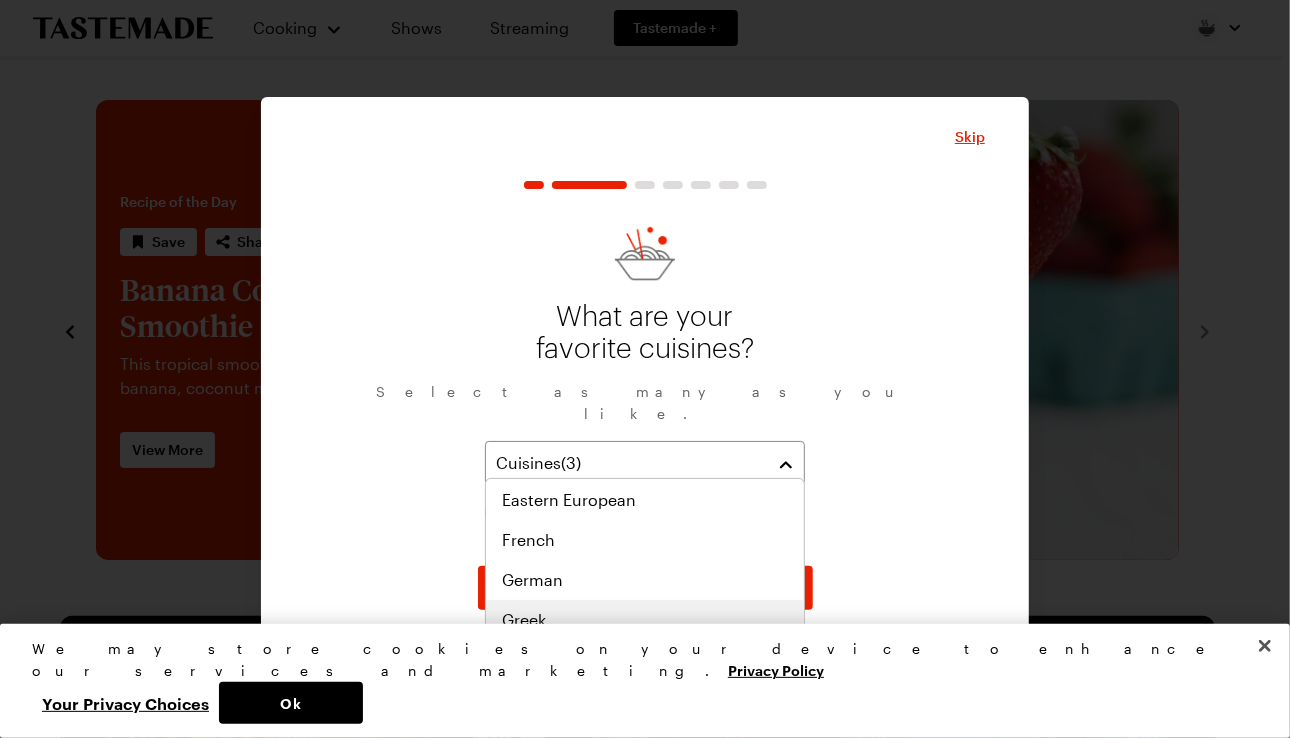 click on "Greek" at bounding box center (645, 620) 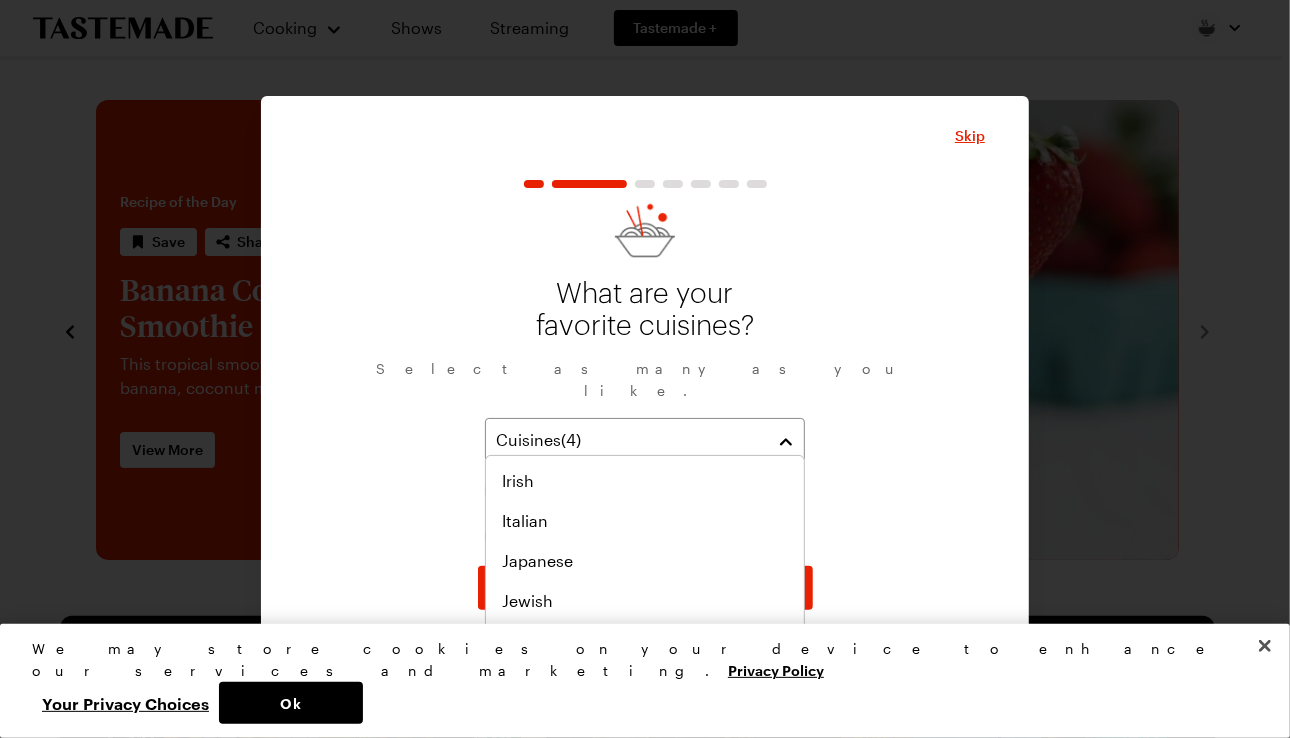 scroll, scrollTop: 680, scrollLeft: 0, axis: vertical 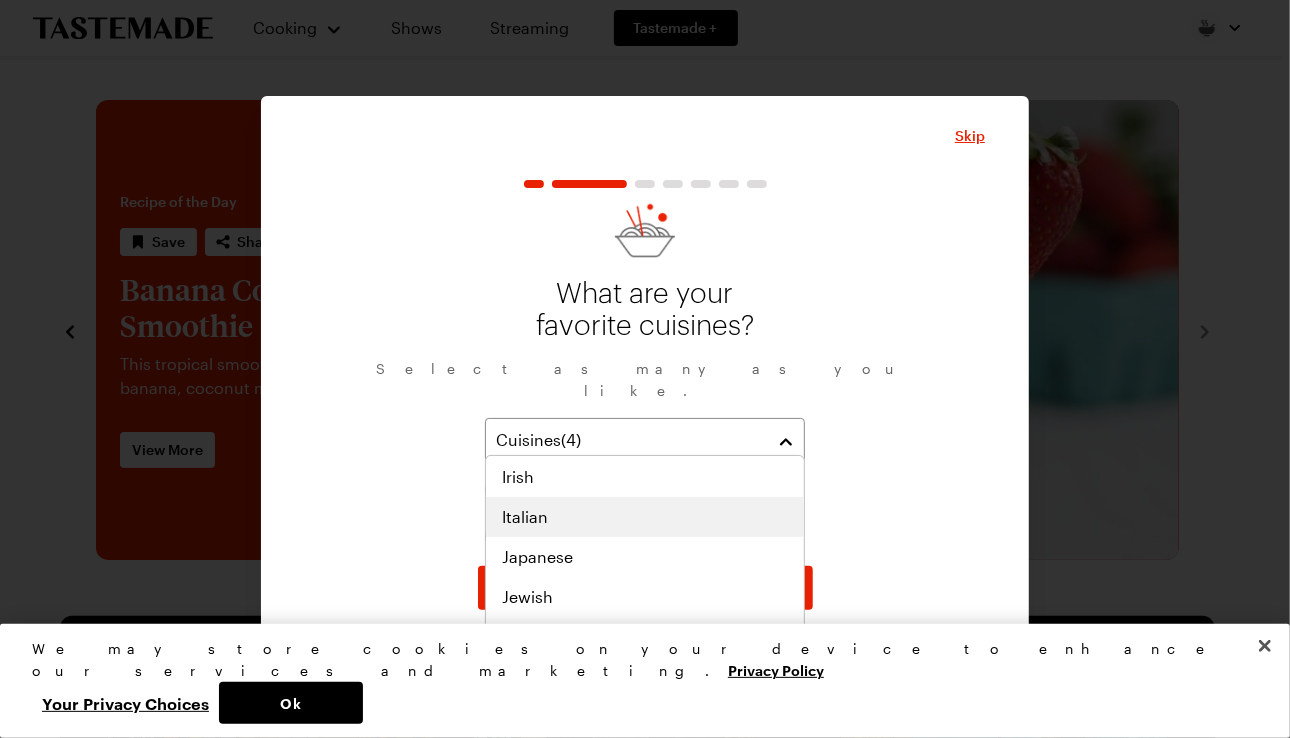 click on "Italian" at bounding box center [525, 517] 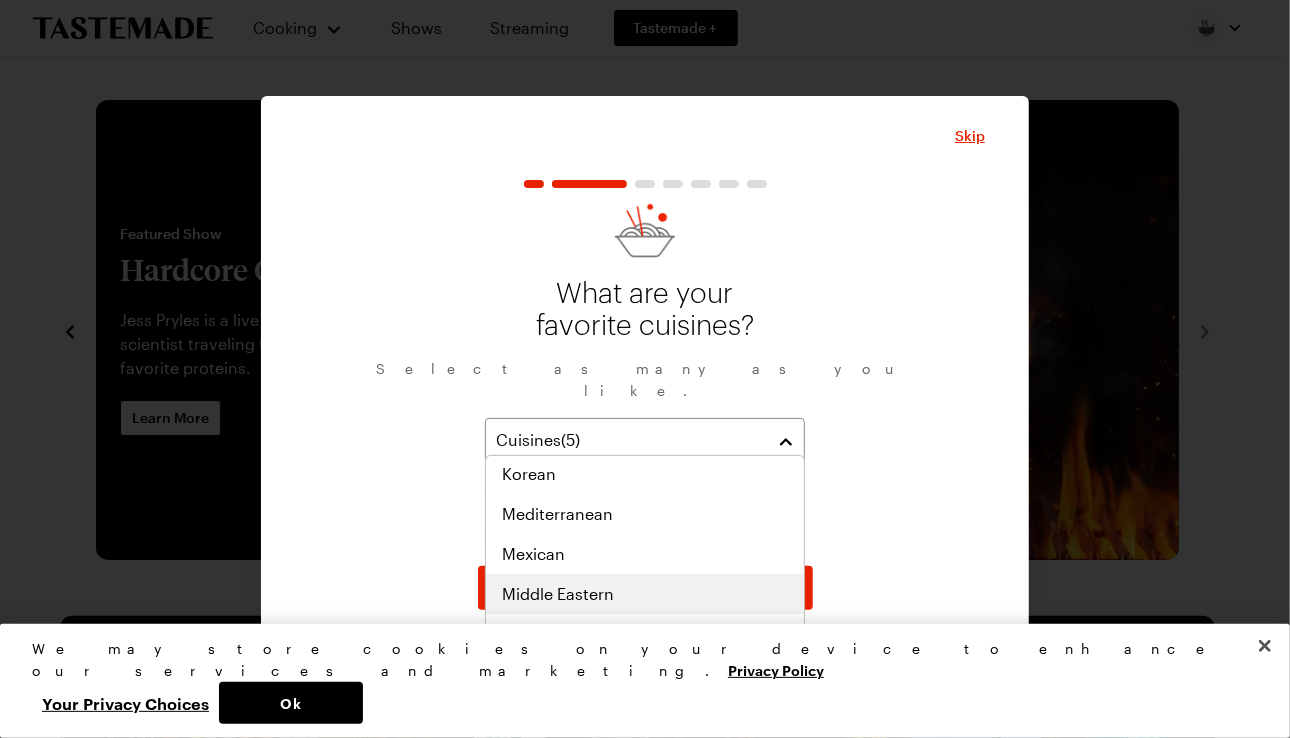 scroll, scrollTop: 820, scrollLeft: 0, axis: vertical 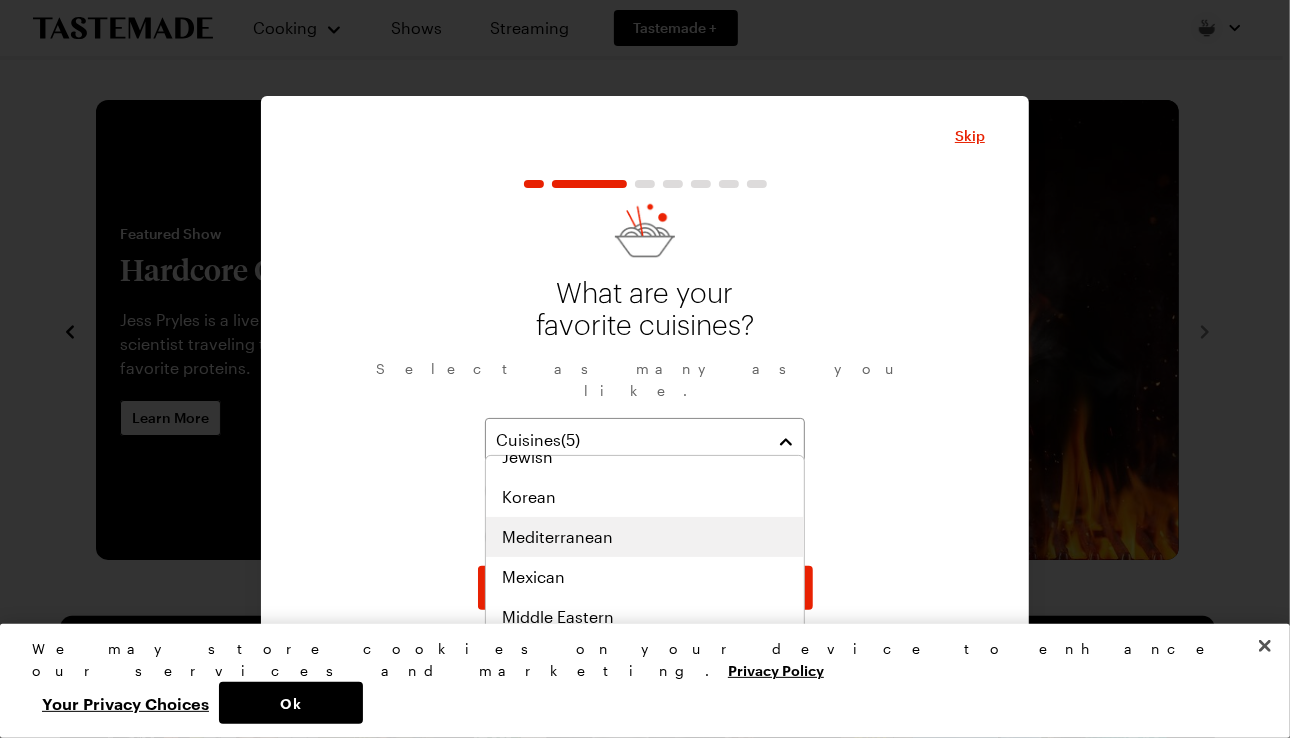 click on "Mediterranean" at bounding box center (645, 537) 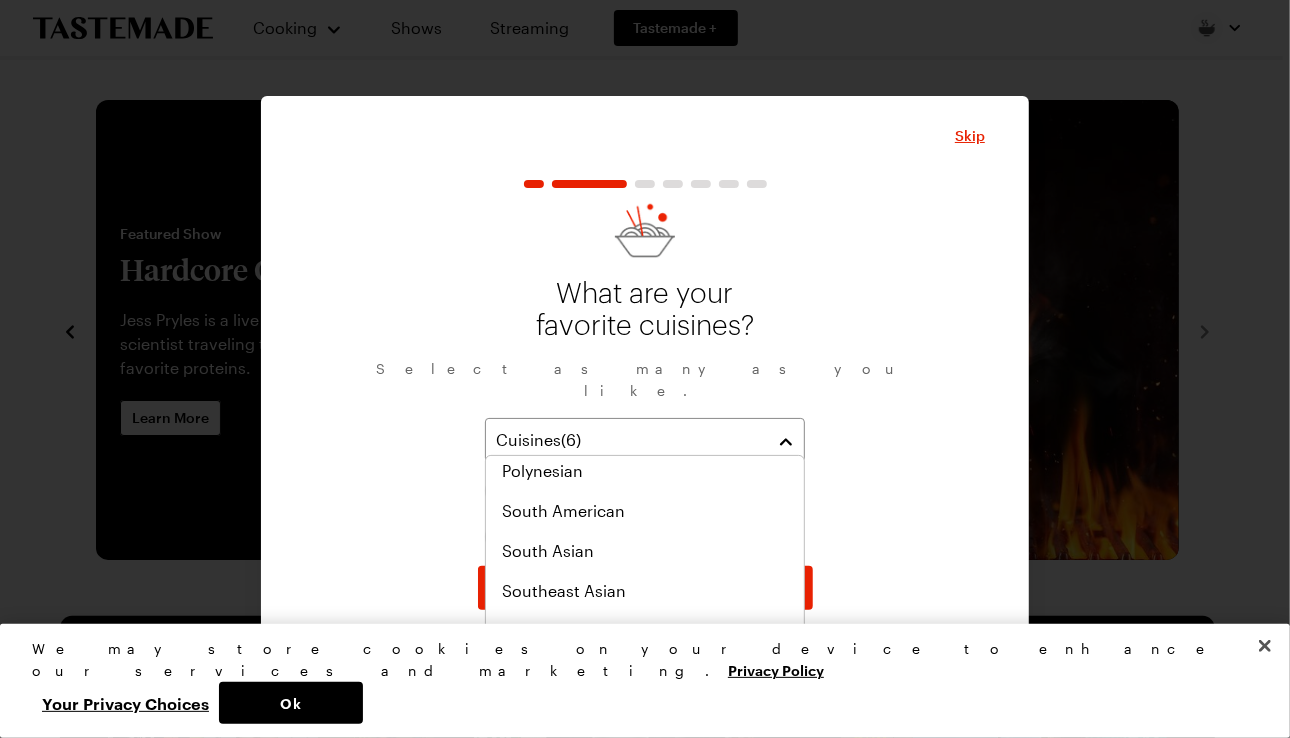 scroll, scrollTop: 1040, scrollLeft: 0, axis: vertical 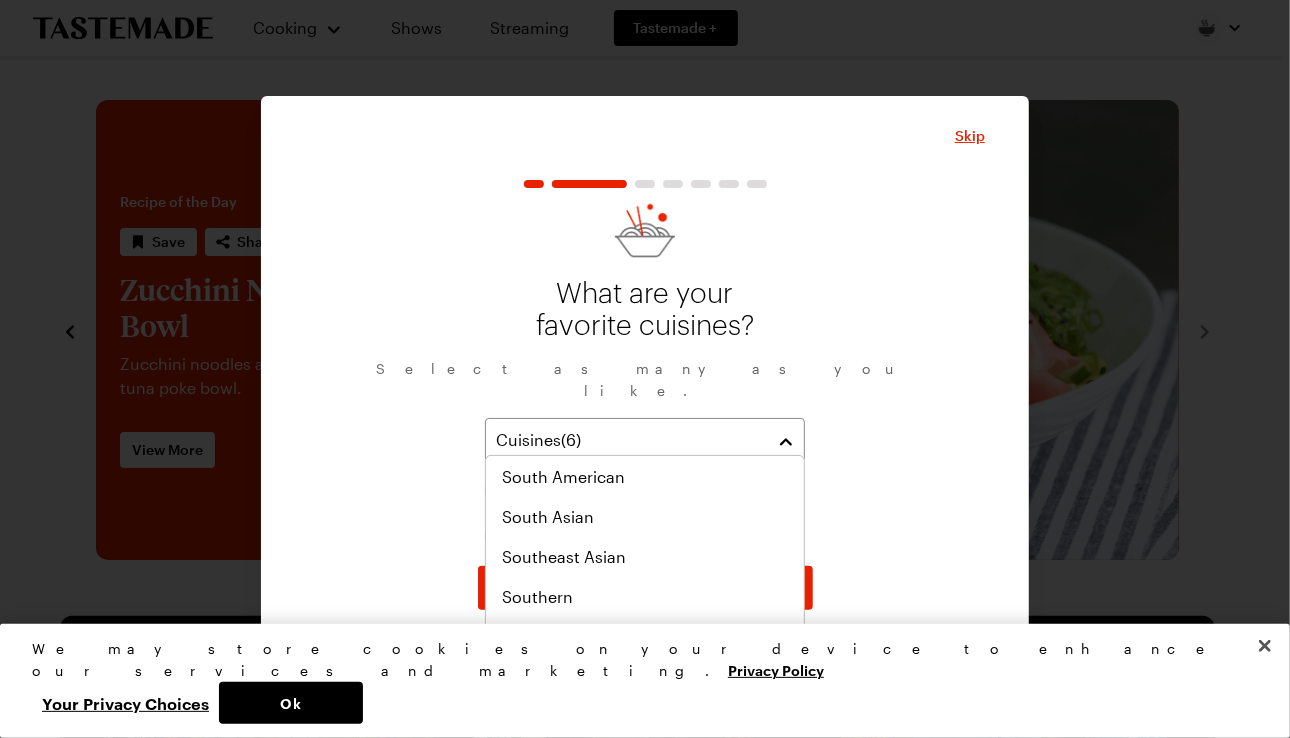 click on "What are your favorite cuisines? Select as many as you like. Cuisines  ( 6 ) American Asian European Greek Italian Mediterranean" at bounding box center (645, 377) 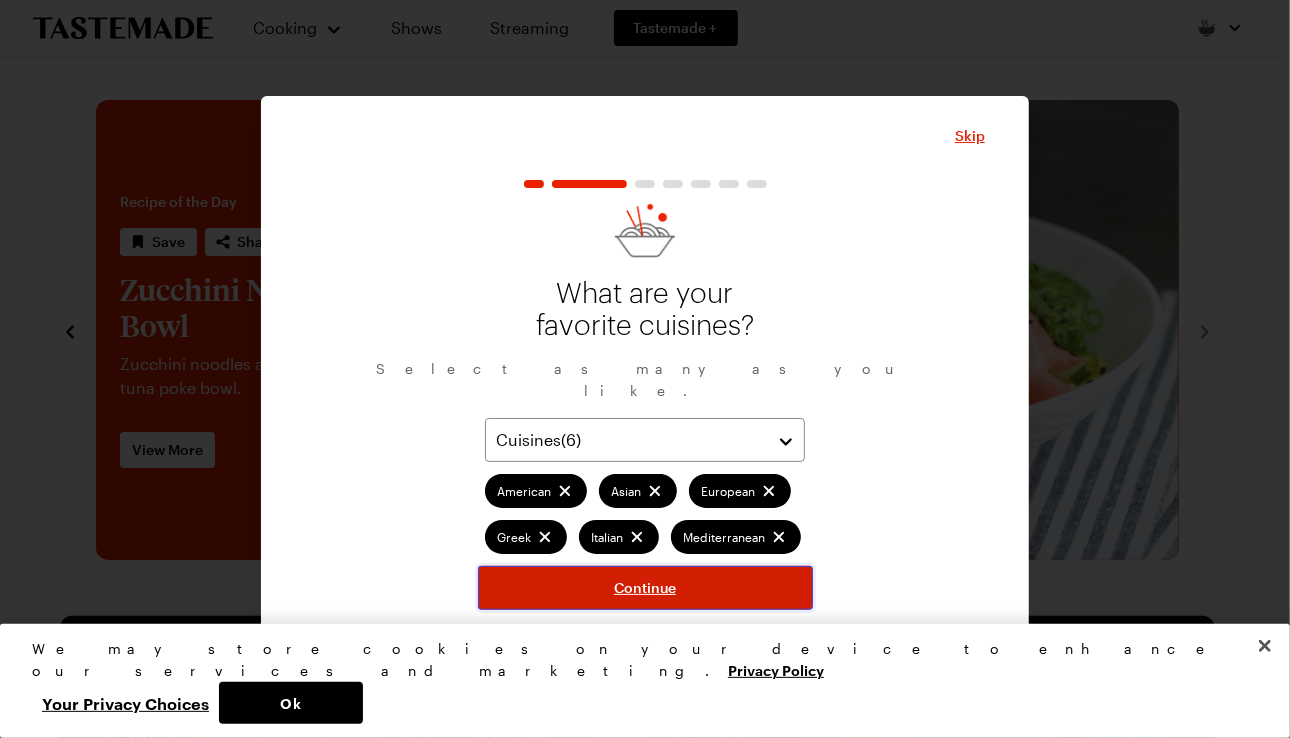 click on "Continue" at bounding box center (645, 588) 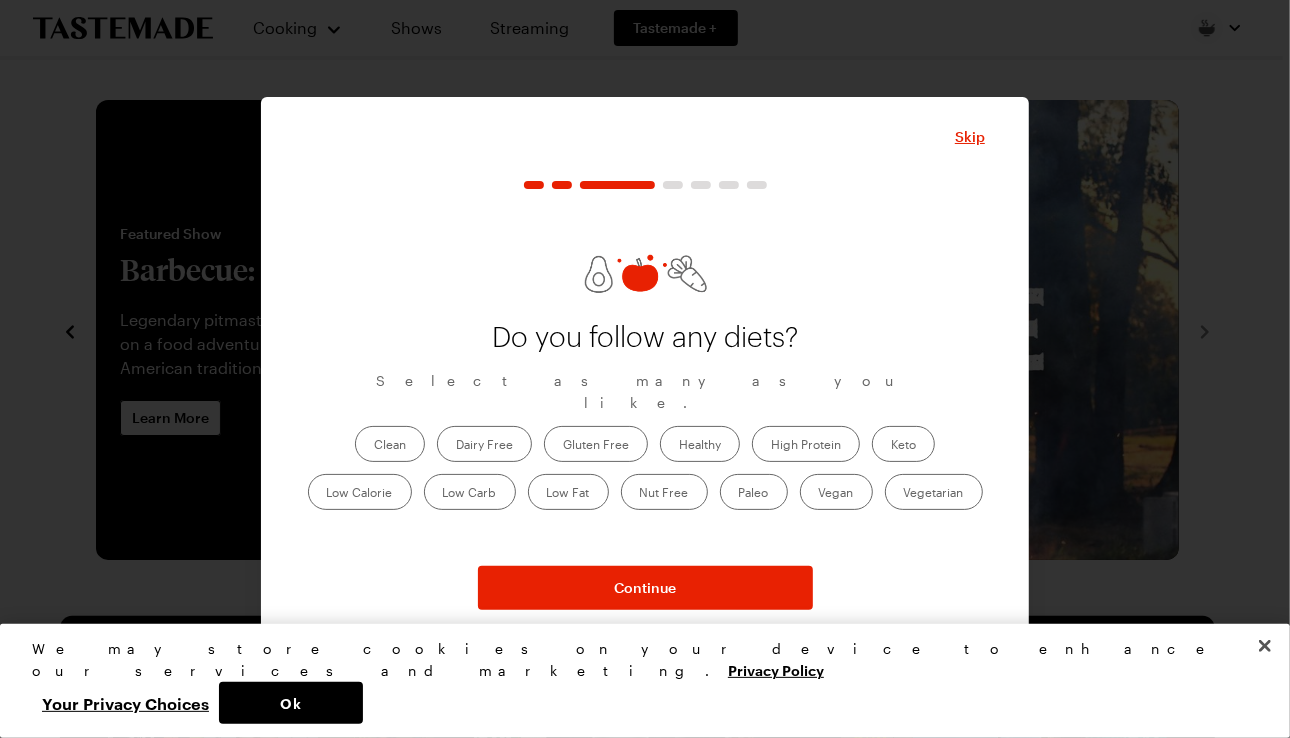 click on "High Protein" at bounding box center [806, 444] 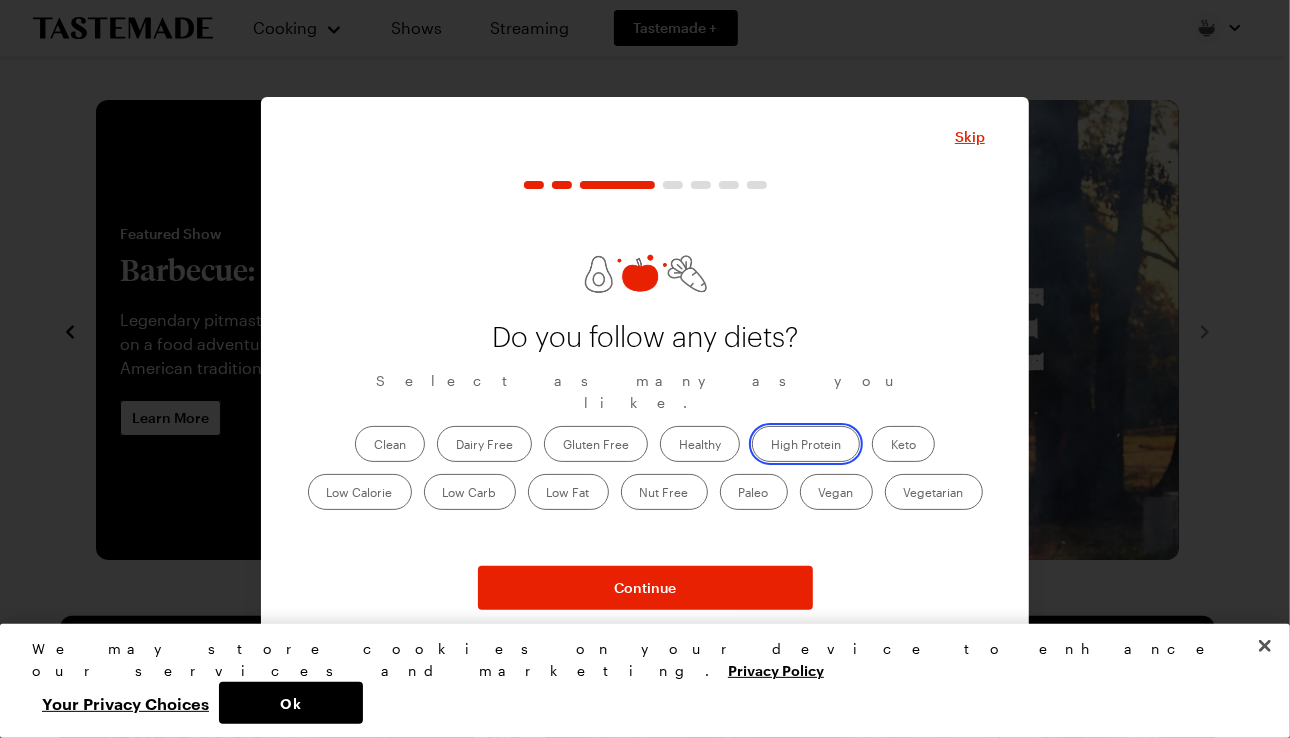 click on "High Protein" at bounding box center (771, 446) 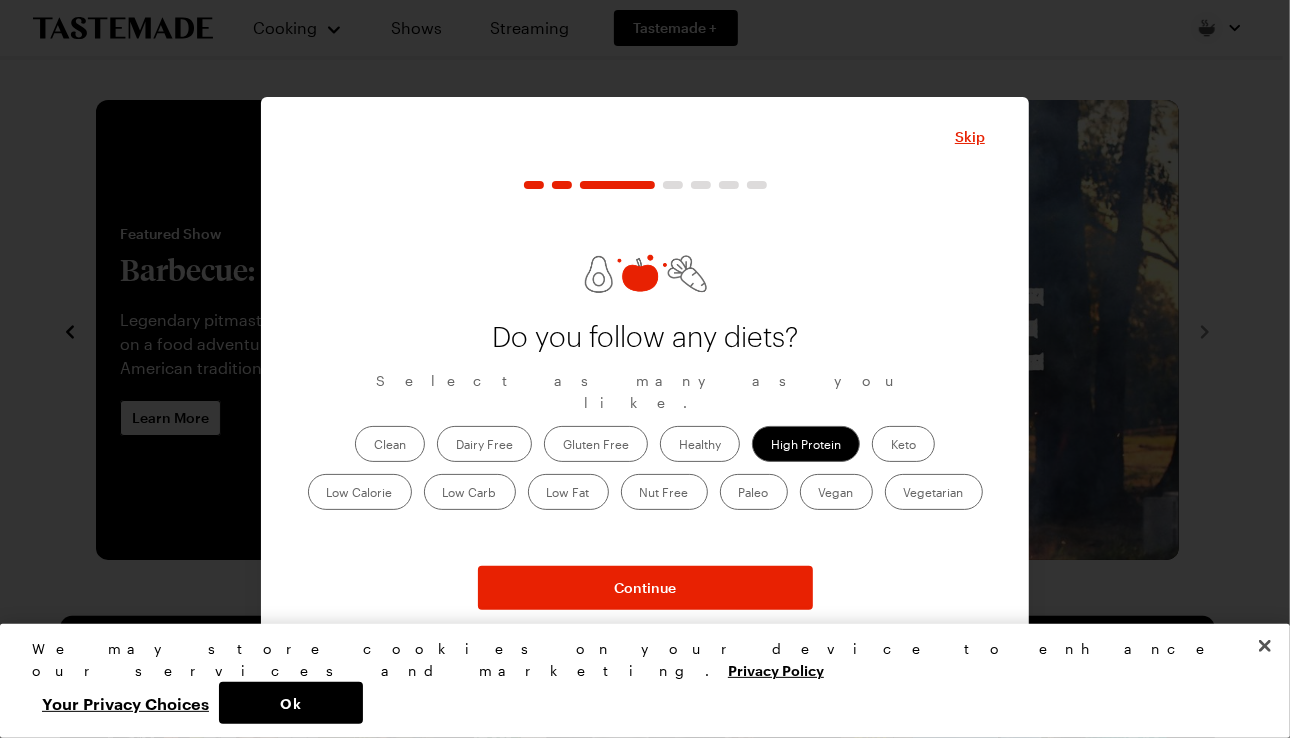 click on "Keto" at bounding box center (903, 444) 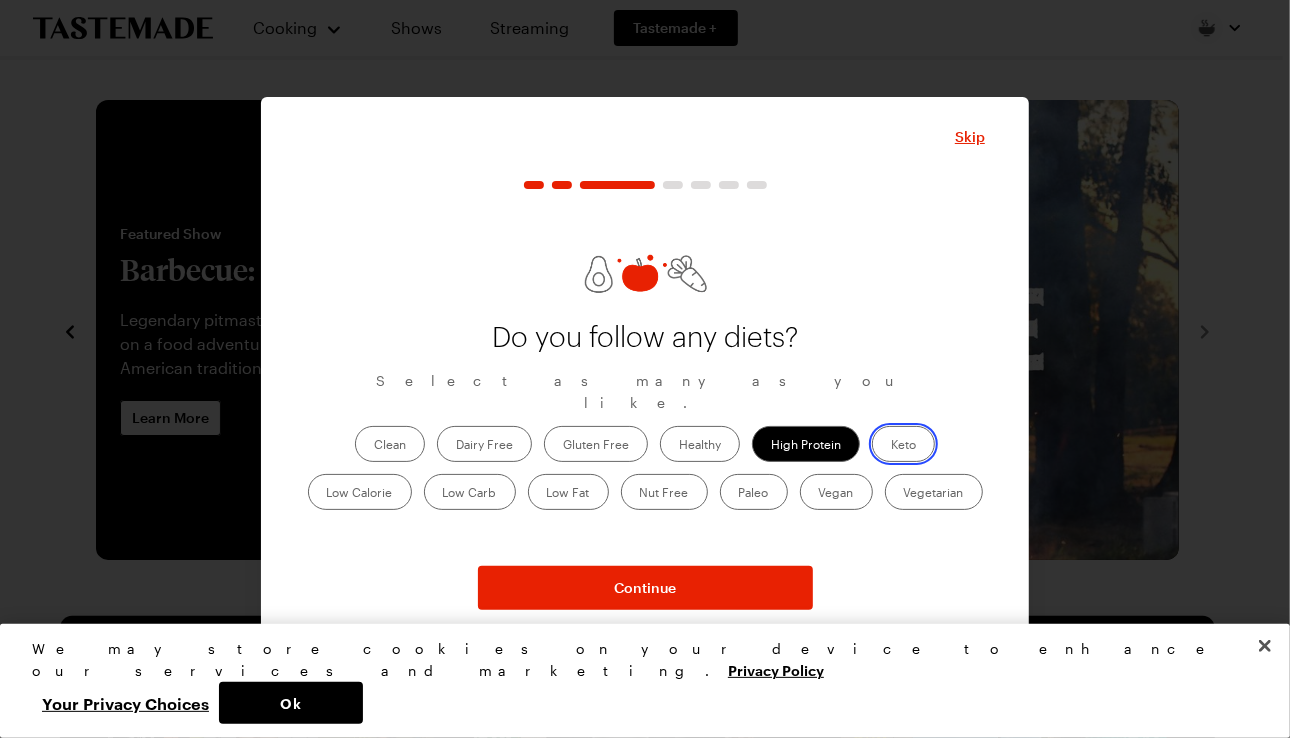 click on "Keto" at bounding box center (891, 446) 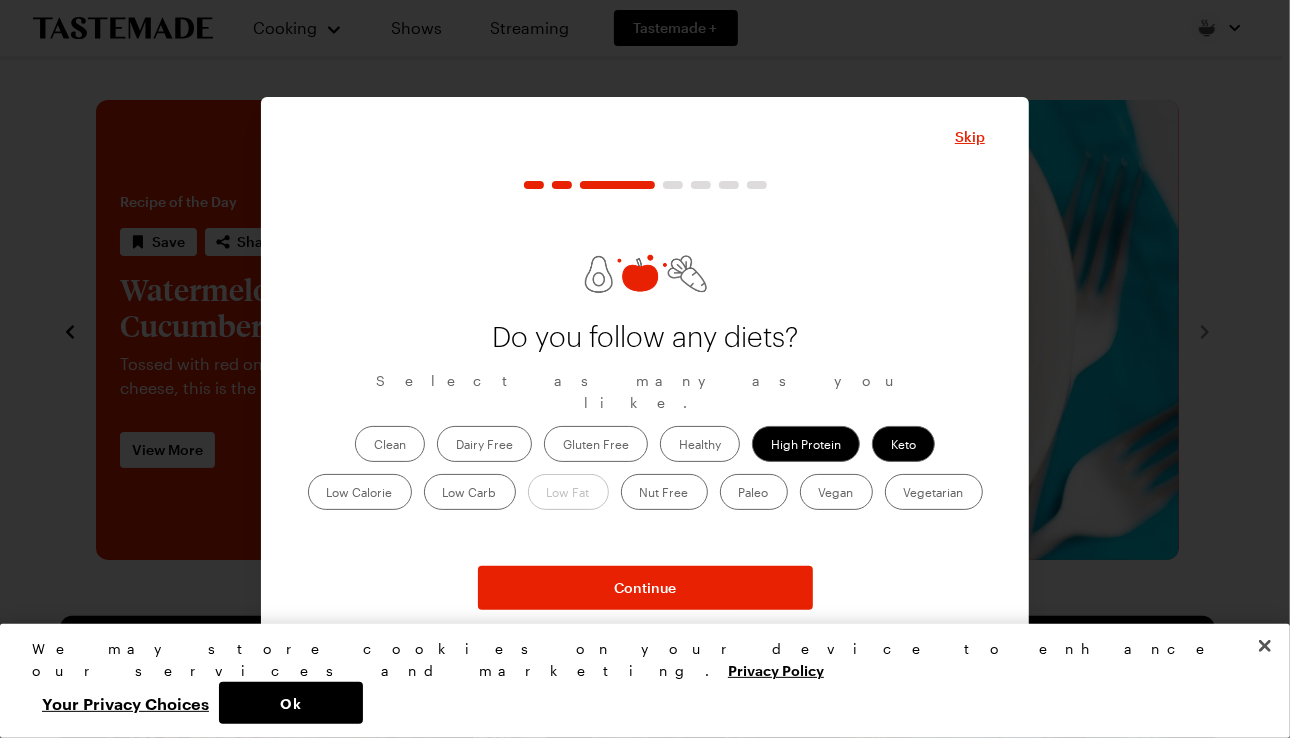 click on "Low Carb" at bounding box center (470, 492) 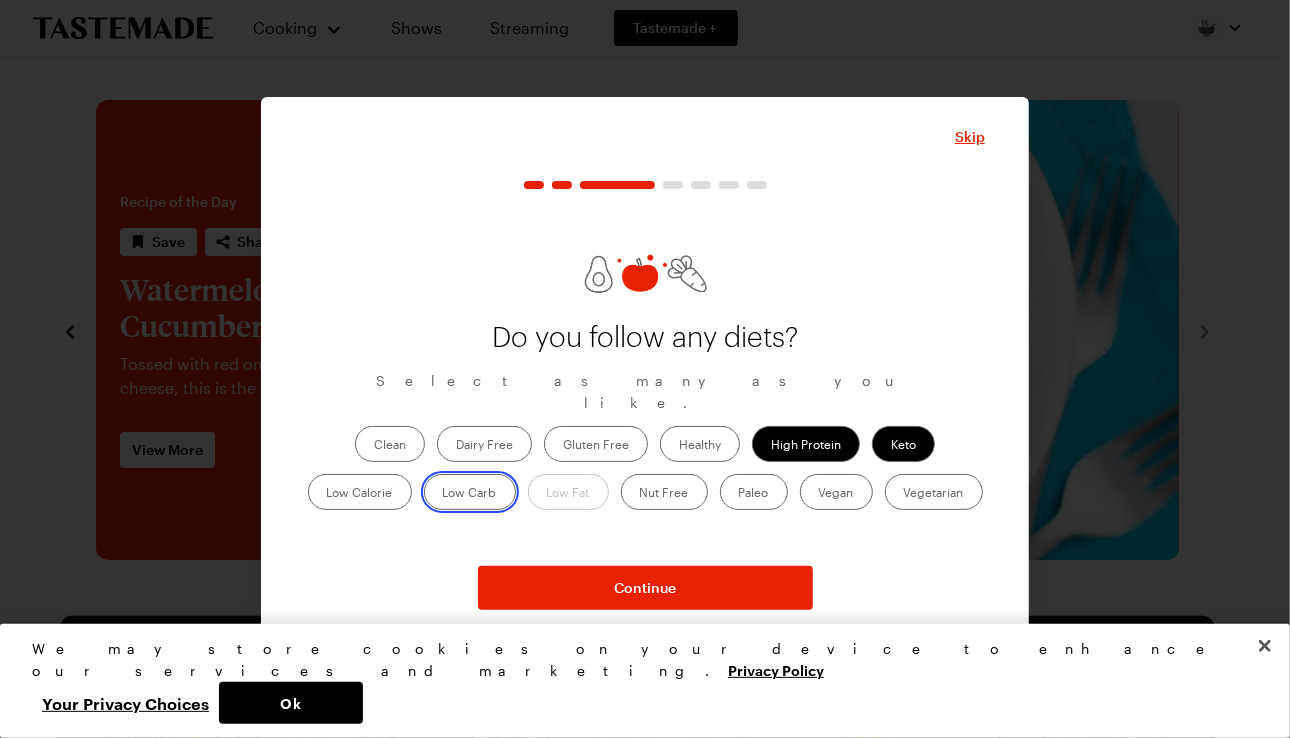 click on "Low Carb" at bounding box center (443, 494) 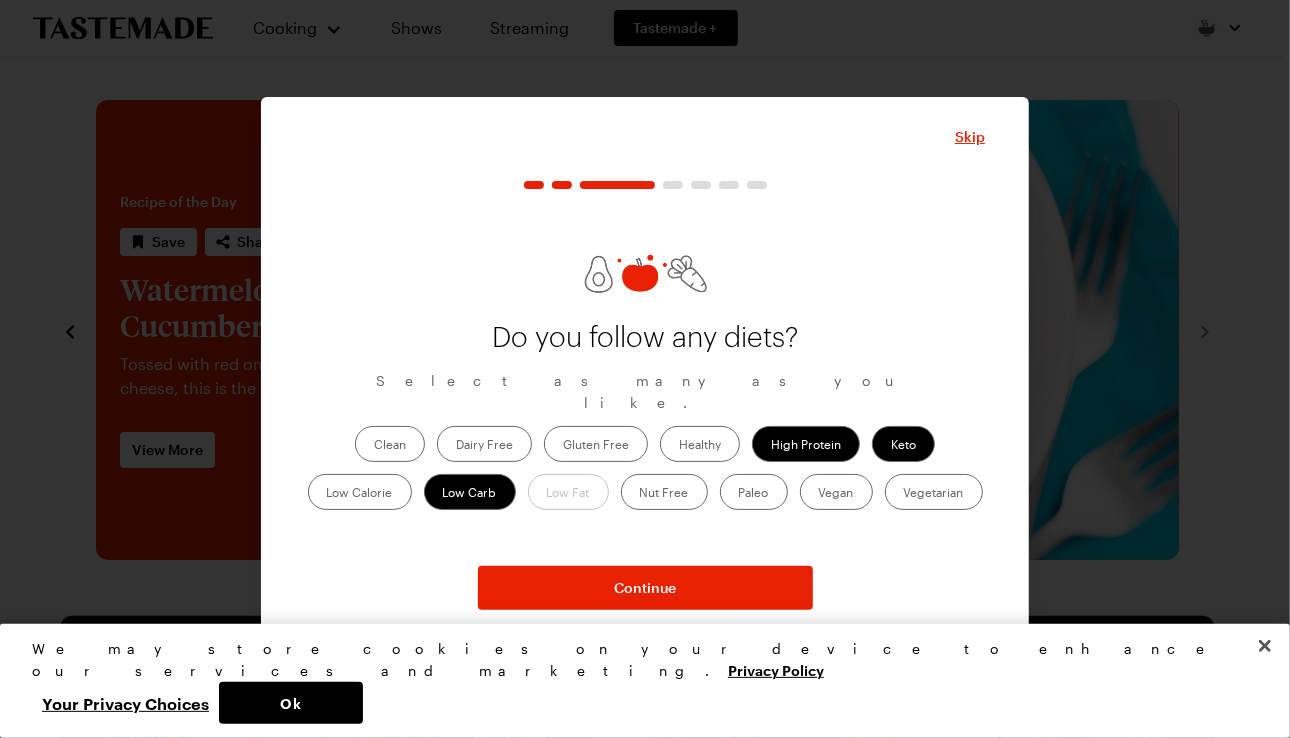 click on "Paleo" at bounding box center [754, 492] 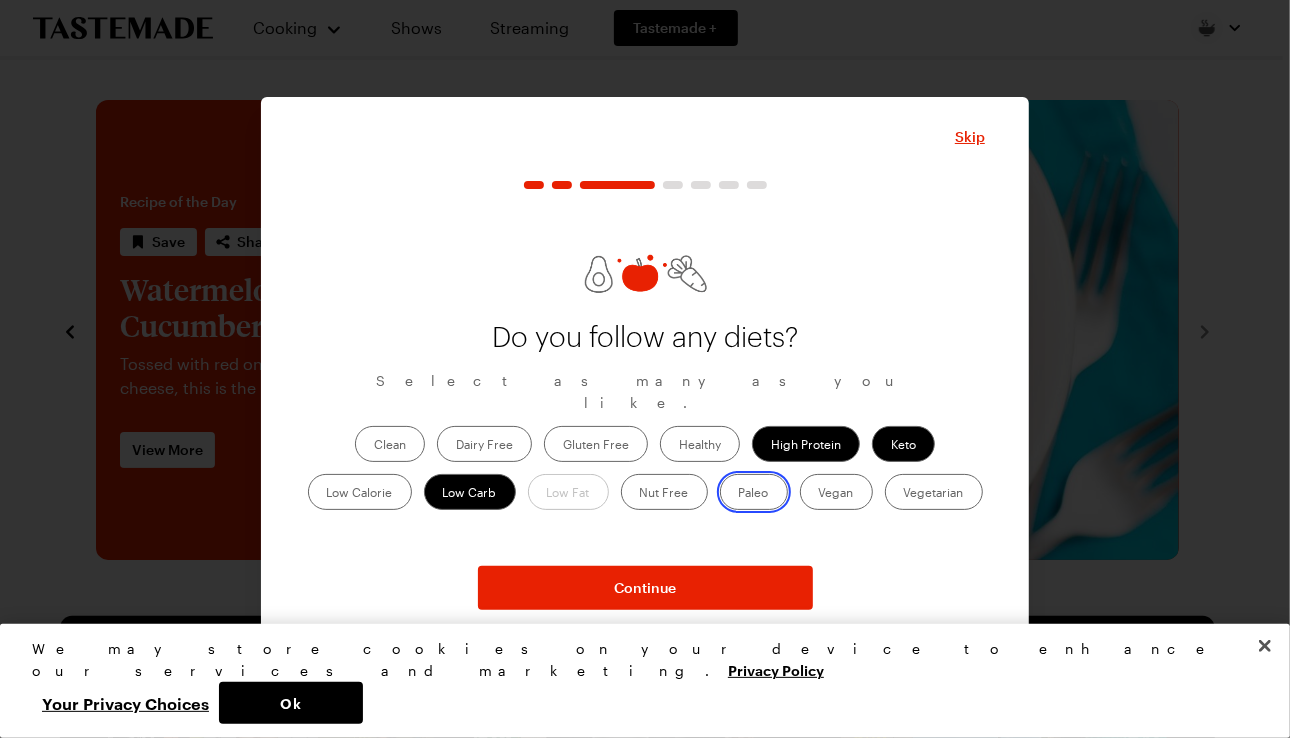 click on "Paleo" at bounding box center [739, 494] 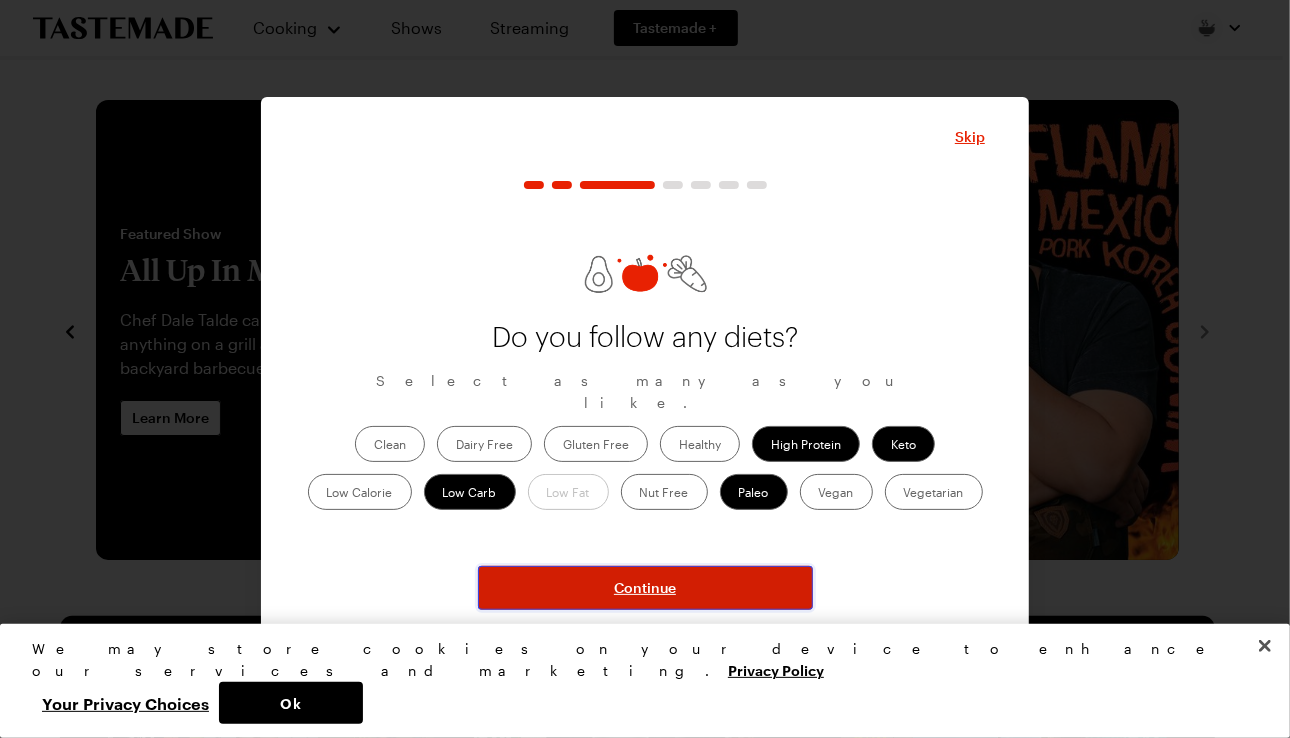 click on "Continue" at bounding box center (645, 588) 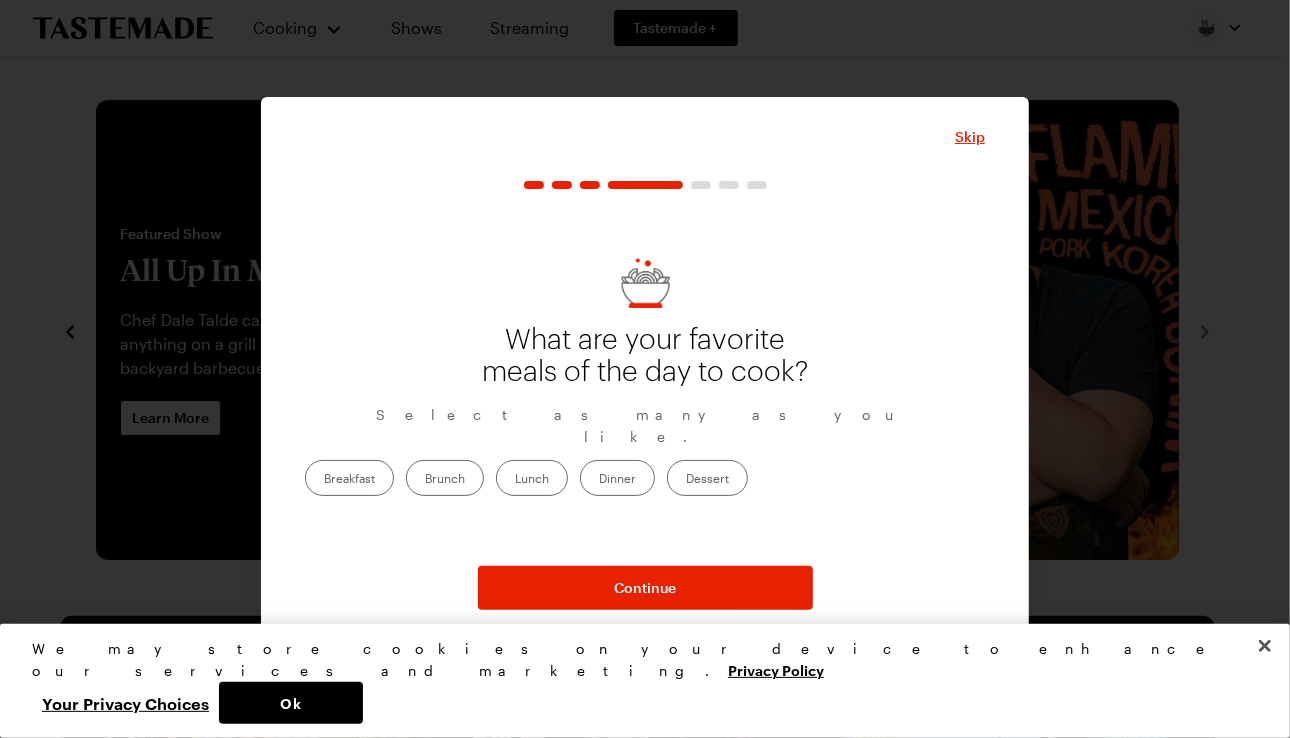 click on "Breakfast" at bounding box center (349, 478) 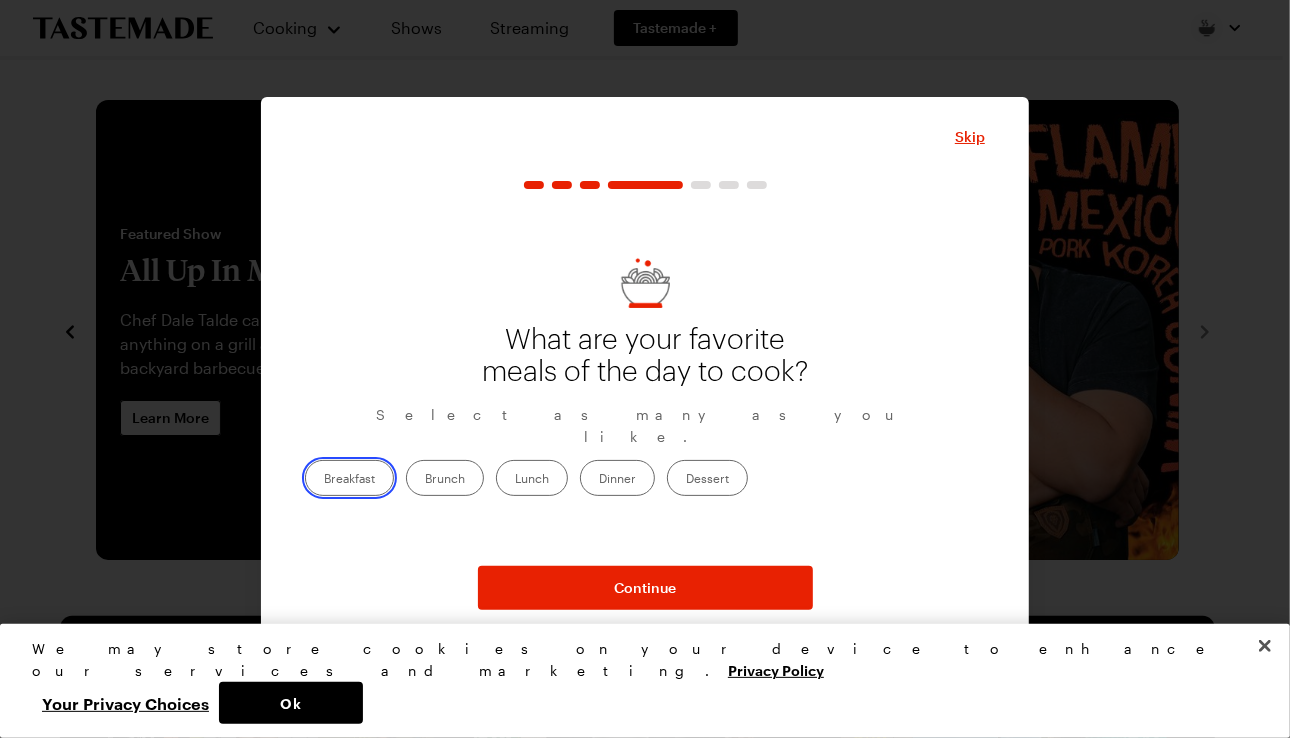 click on "Breakfast" at bounding box center (324, 480) 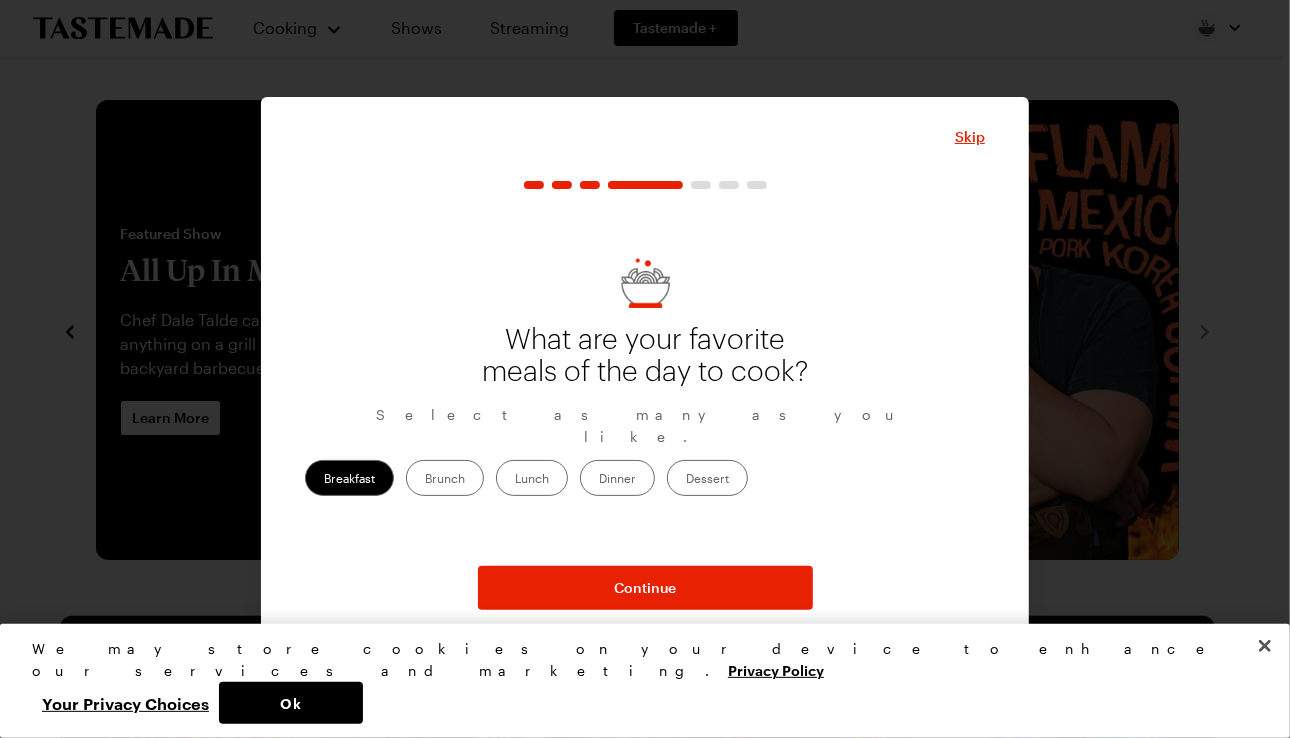 click on "Dinner" at bounding box center (617, 478) 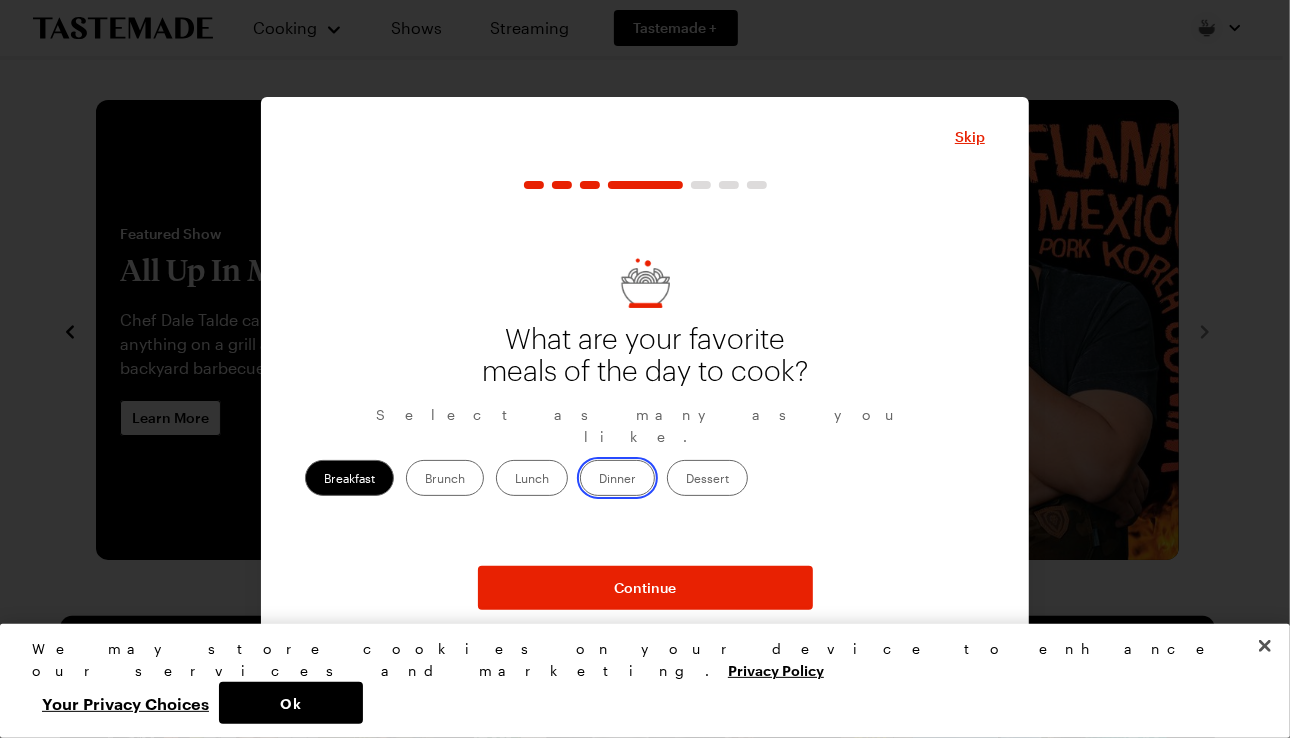 click on "Dinner" at bounding box center (599, 480) 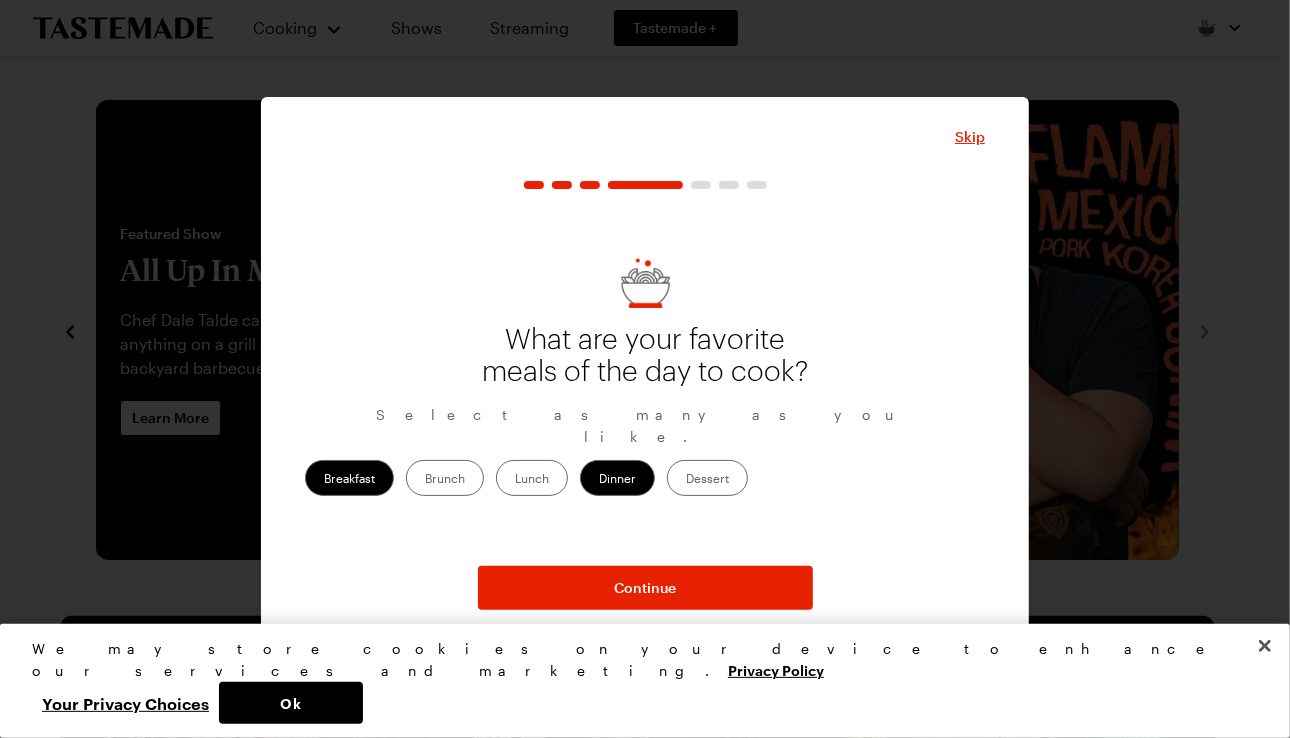 click on "Dessert" at bounding box center (707, 478) 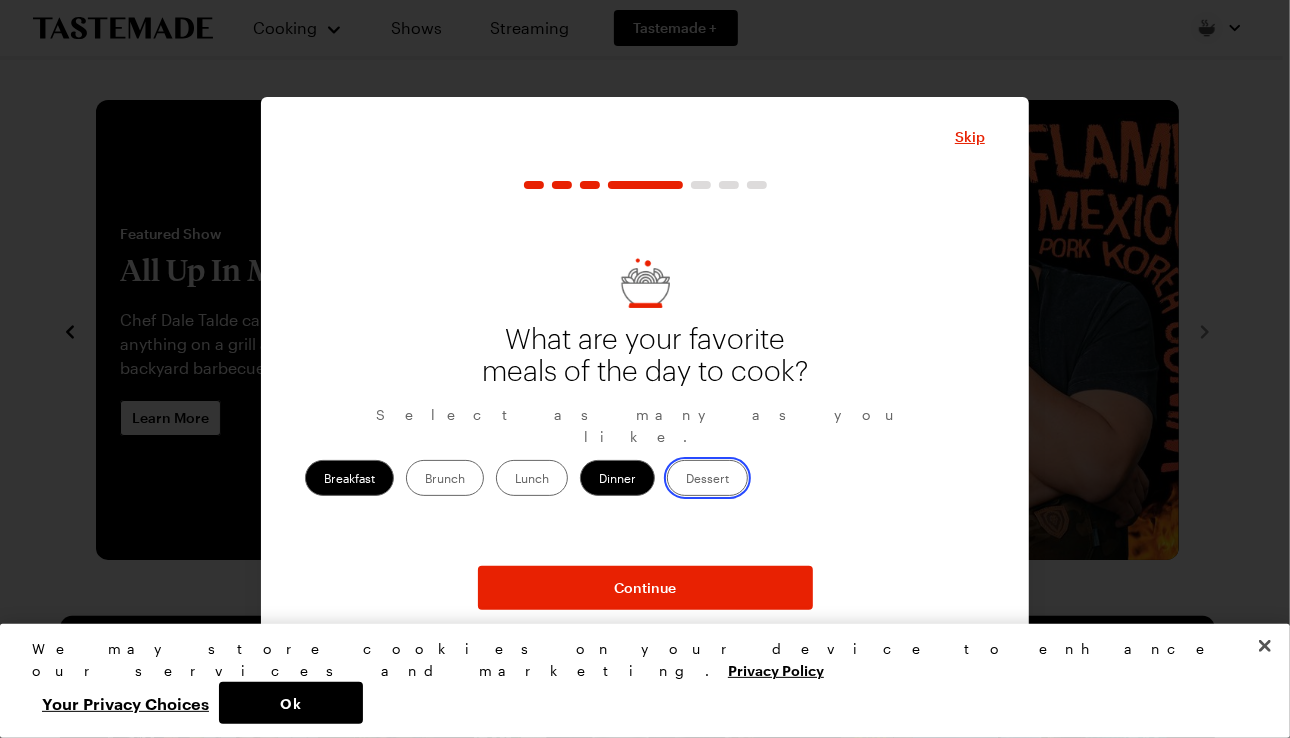 click on "Dessert" at bounding box center (686, 480) 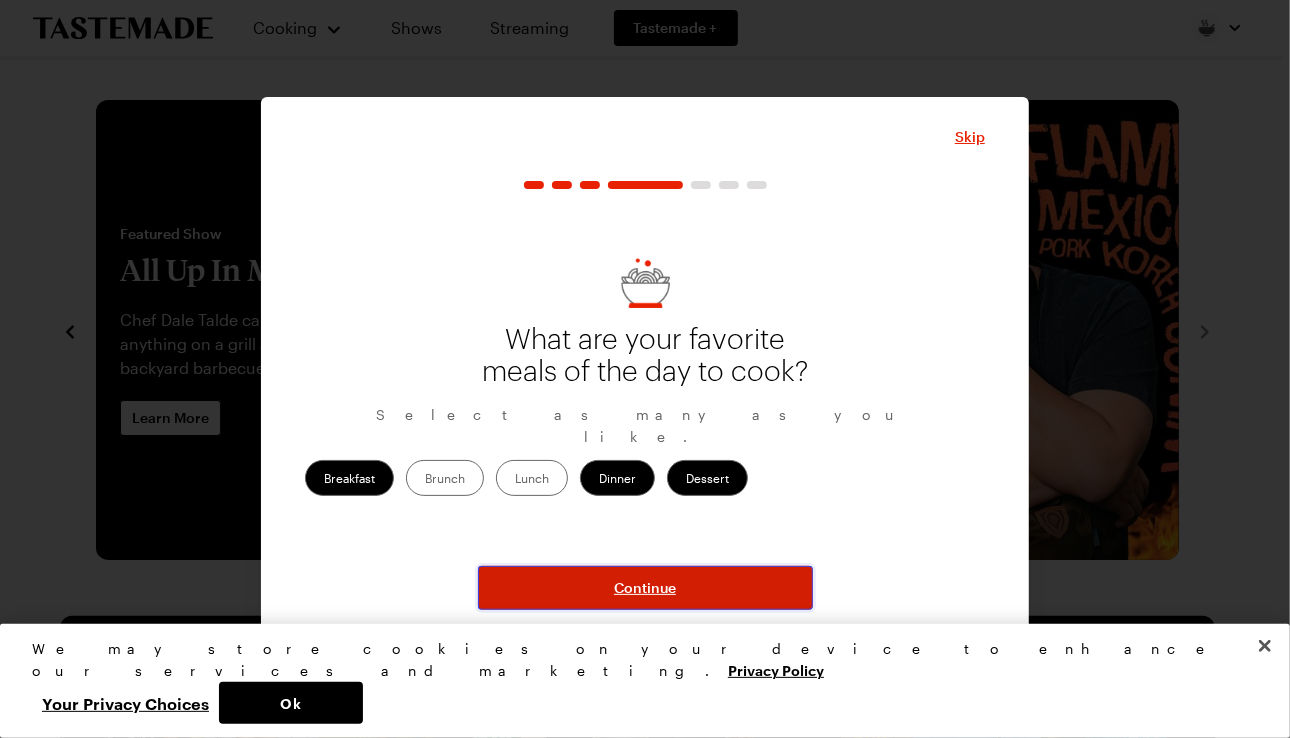 click on "Continue" at bounding box center [645, 588] 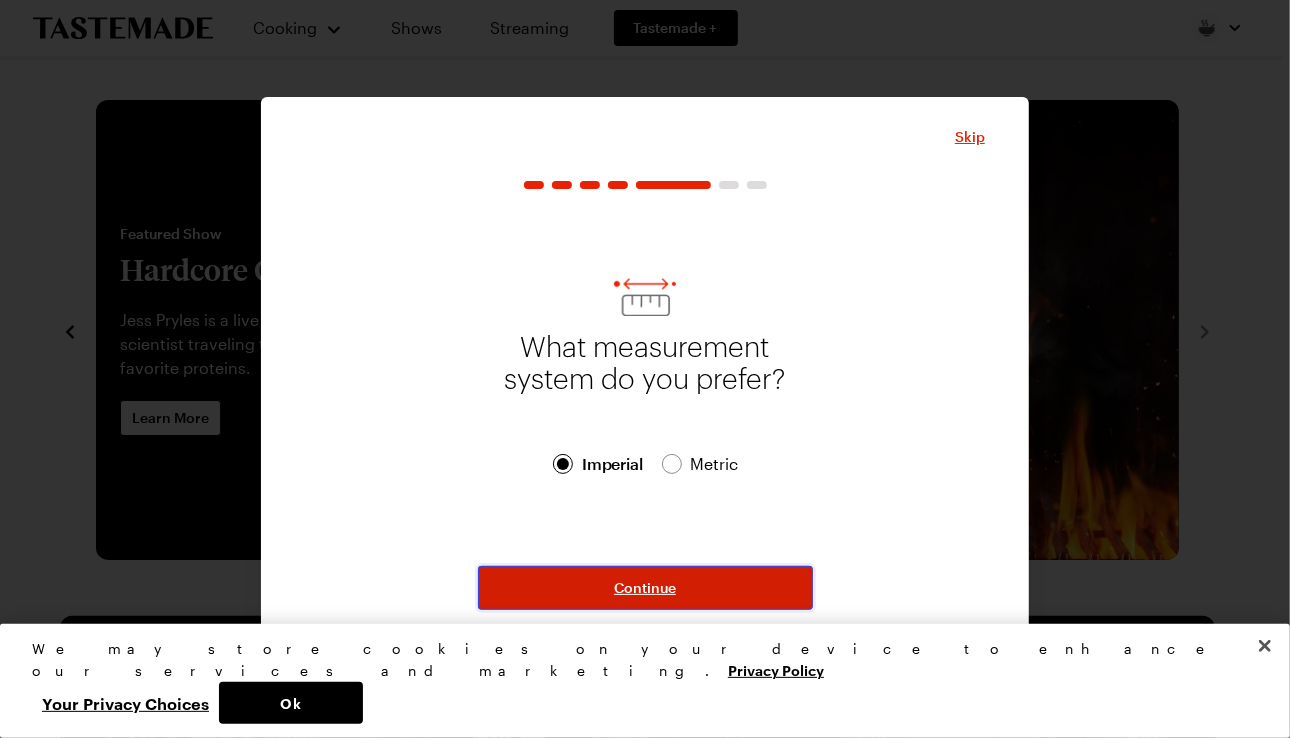 click on "Continue" at bounding box center [645, 588] 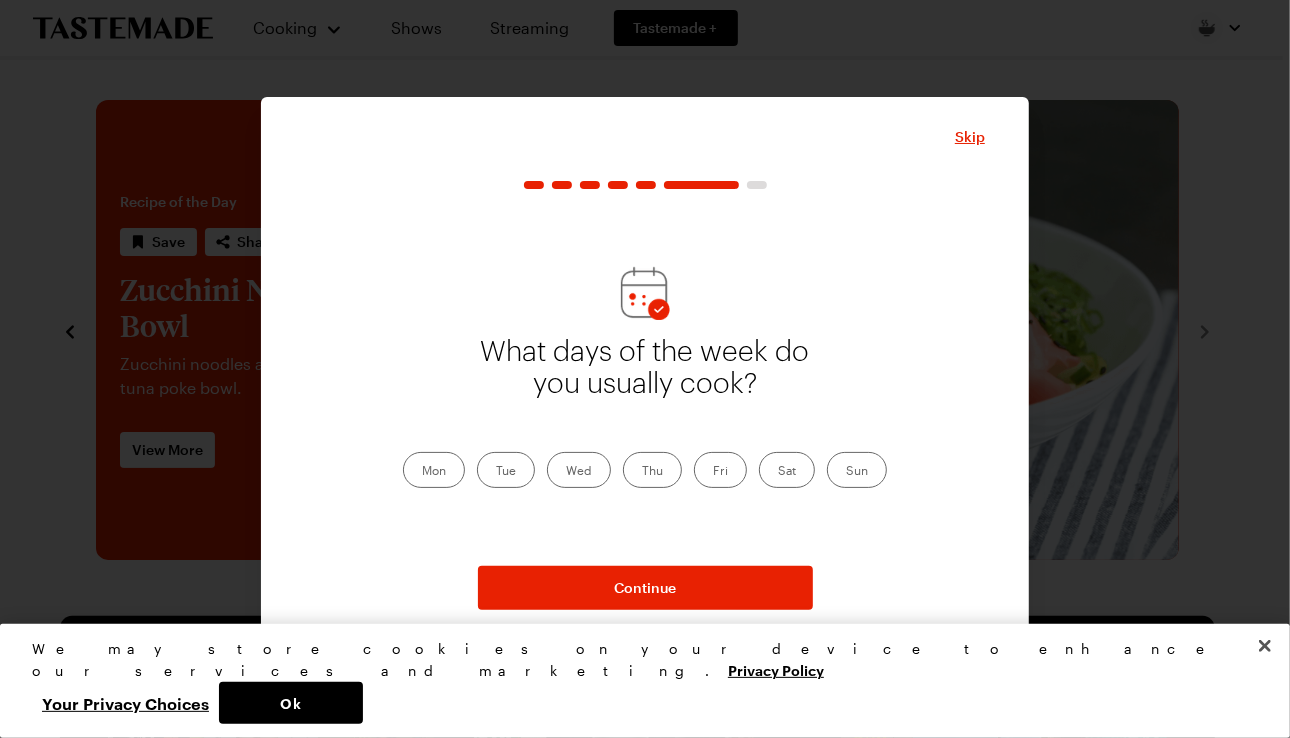 click on "Mon" at bounding box center [434, 470] 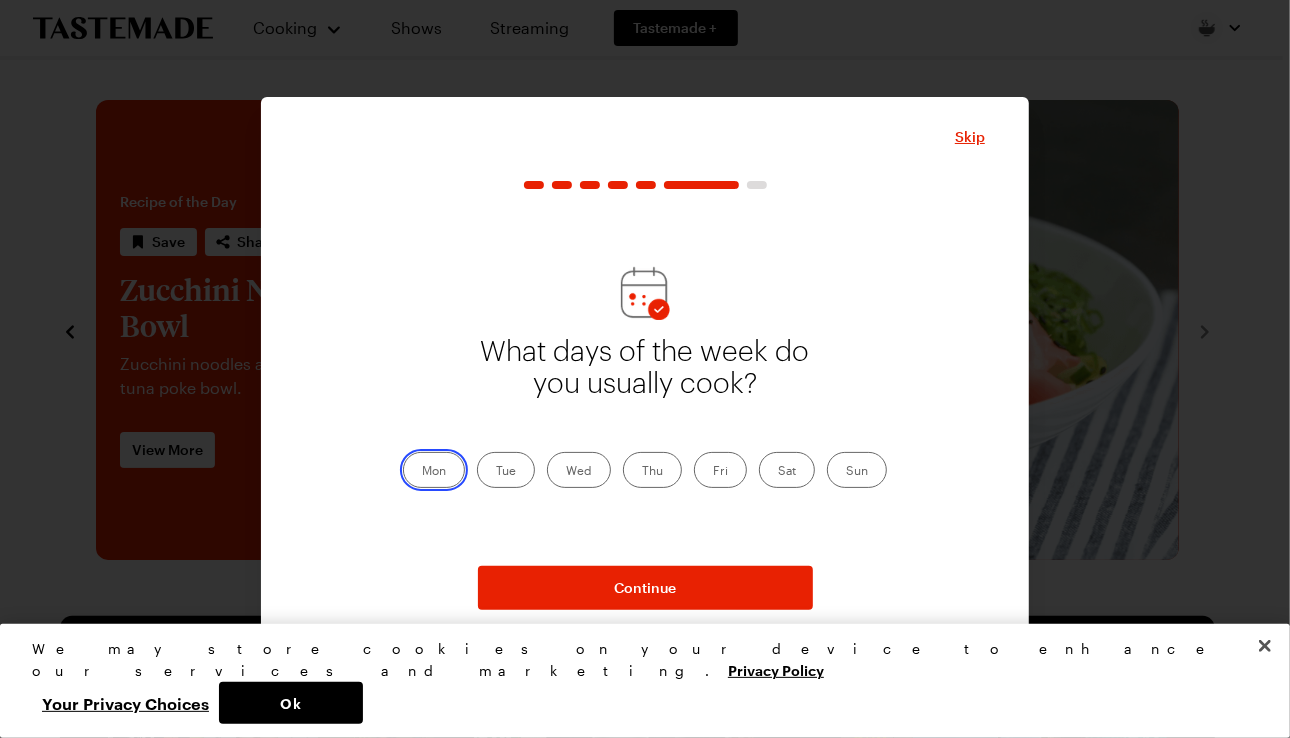 click on "Mon" at bounding box center [422, 472] 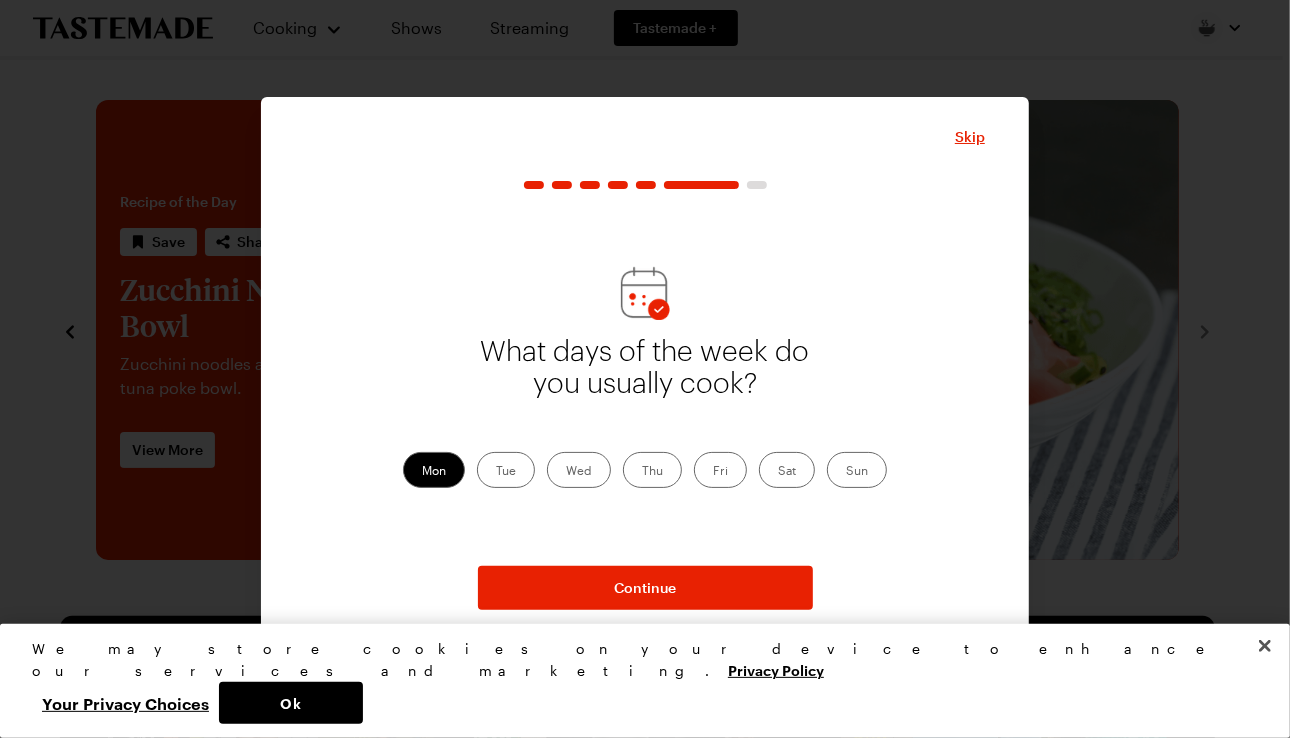 drag, startPoint x: 521, startPoint y: 471, endPoint x: 542, endPoint y: 475, distance: 21.377558 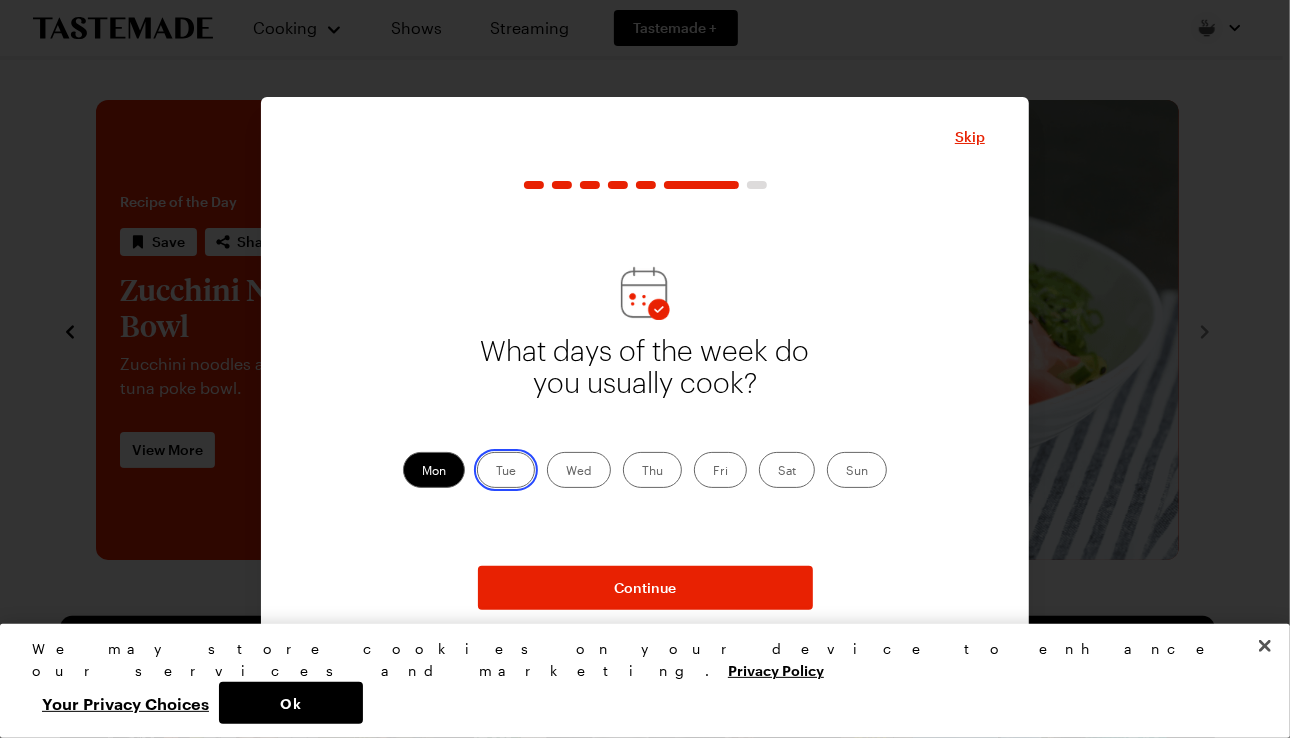 click on "Tue" at bounding box center (496, 472) 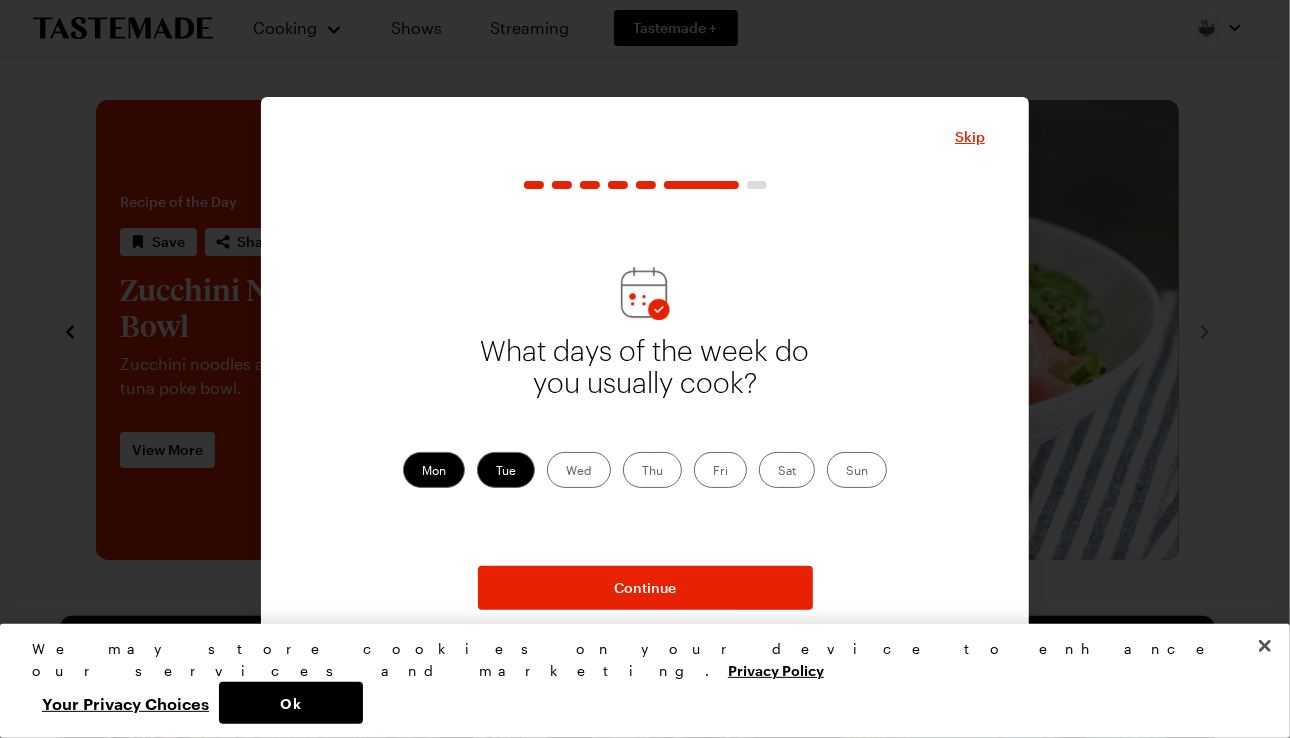 click on "Wed" at bounding box center [579, 470] 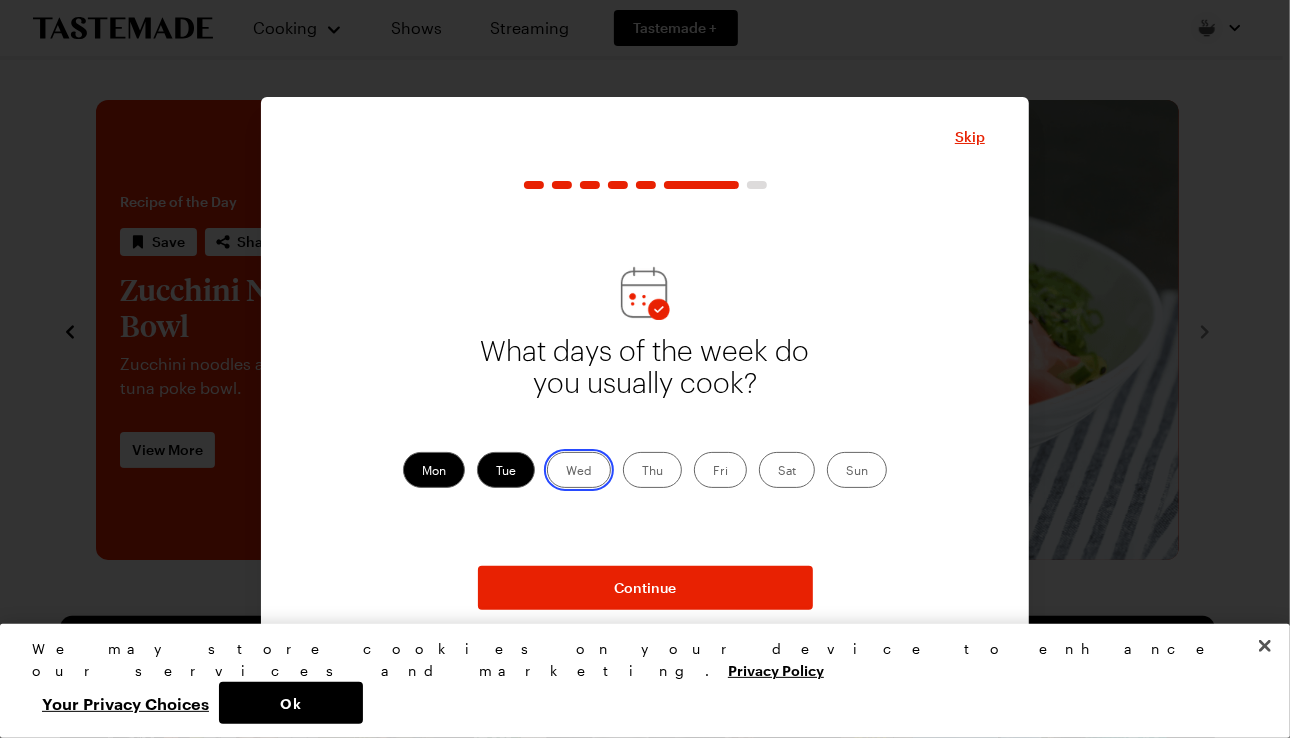 click on "Wed" at bounding box center [566, 472] 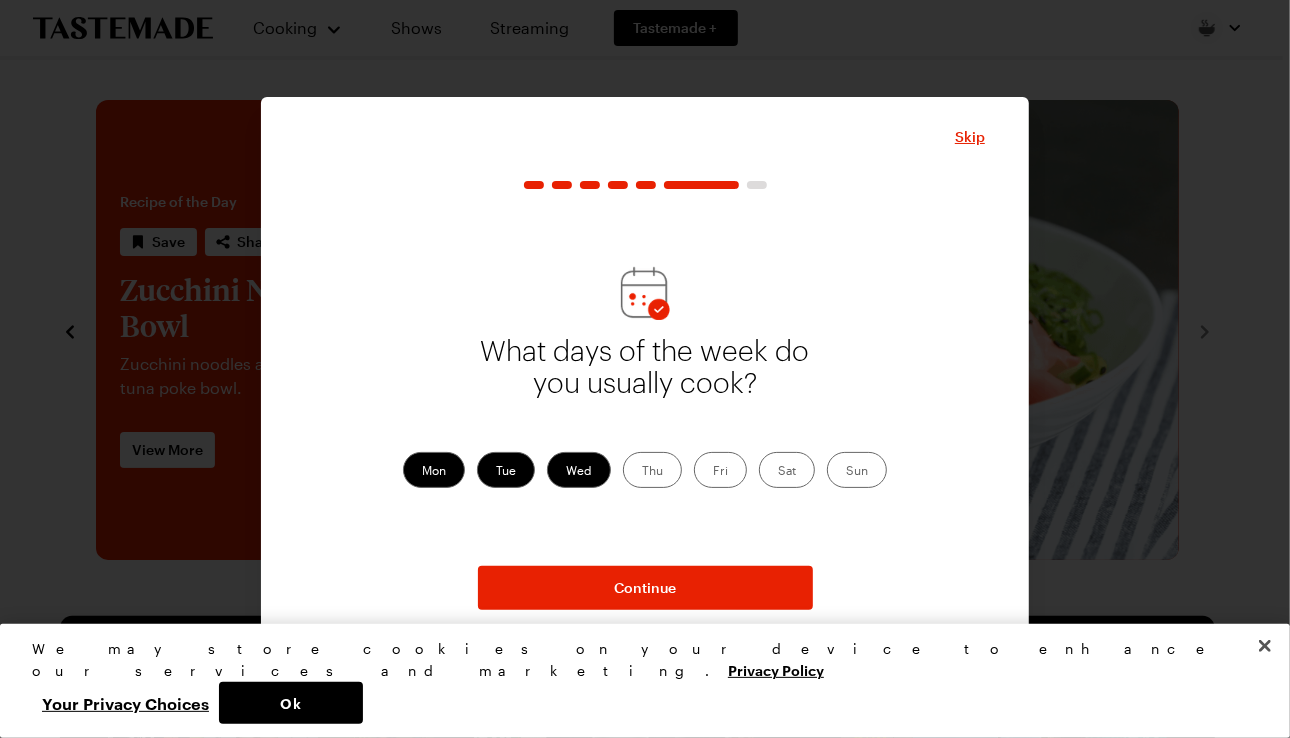 click on "Mon Tue Wed Thu Fri Sat Sun" at bounding box center (645, 470) 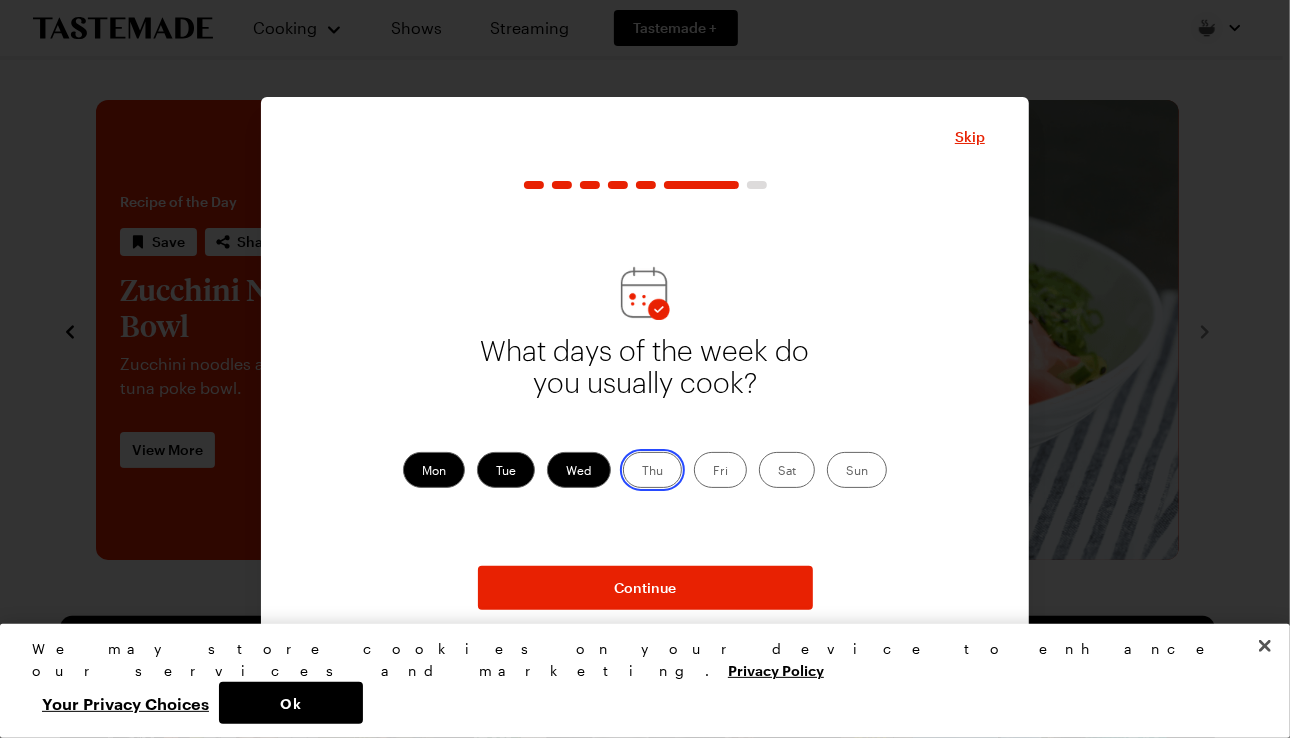 click on "Thu" at bounding box center (642, 472) 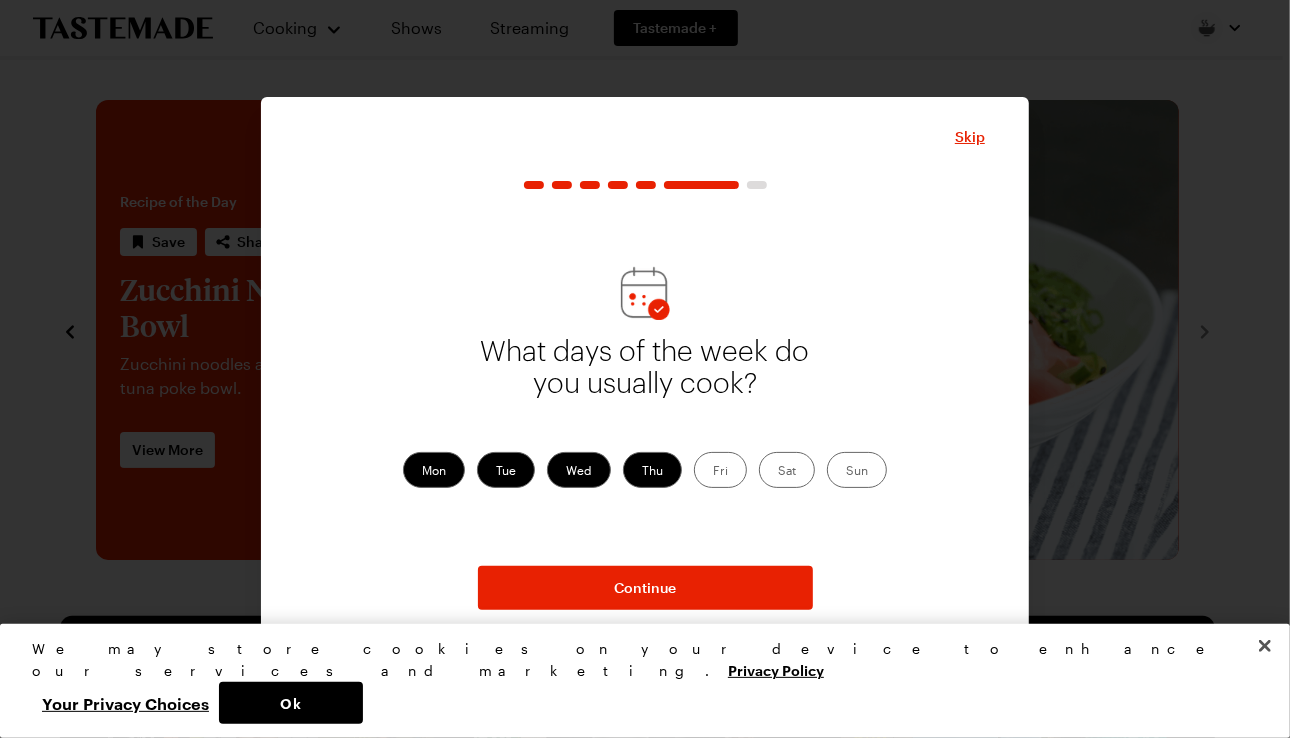 click on "Fri" at bounding box center (720, 470) 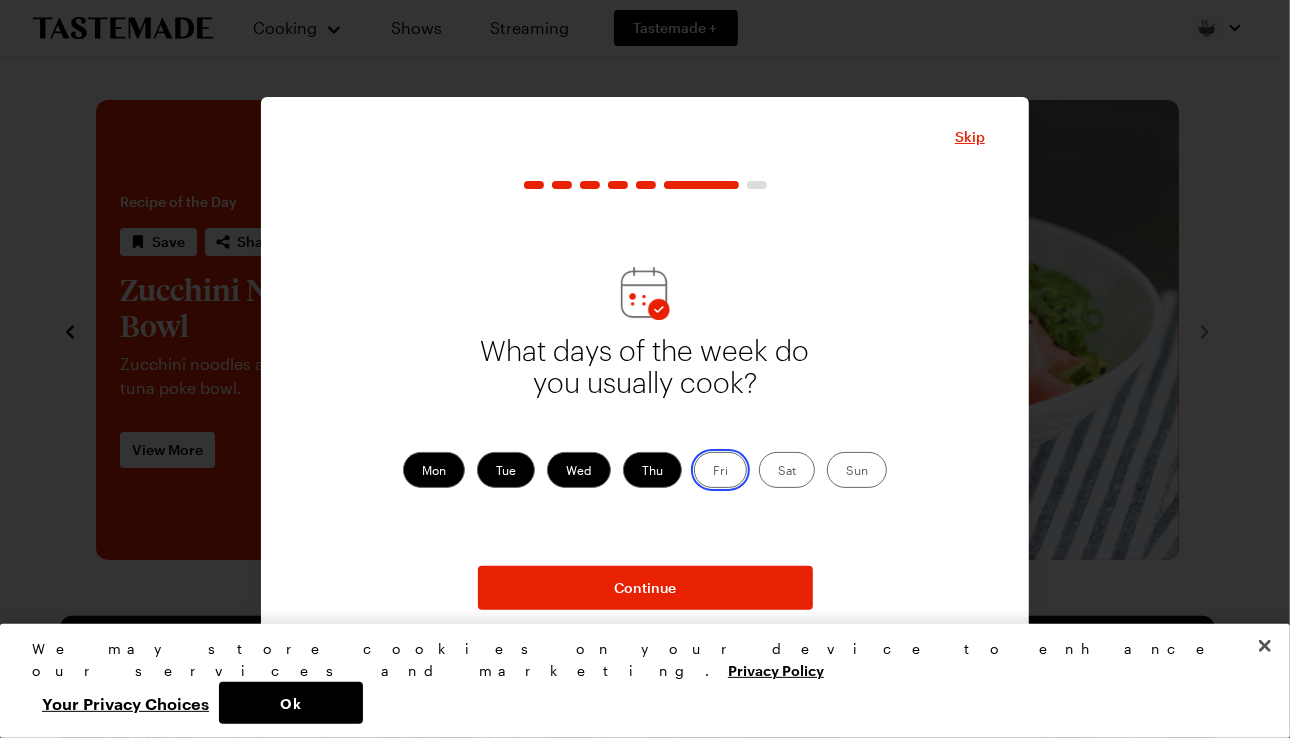 click on "Fri" at bounding box center [713, 472] 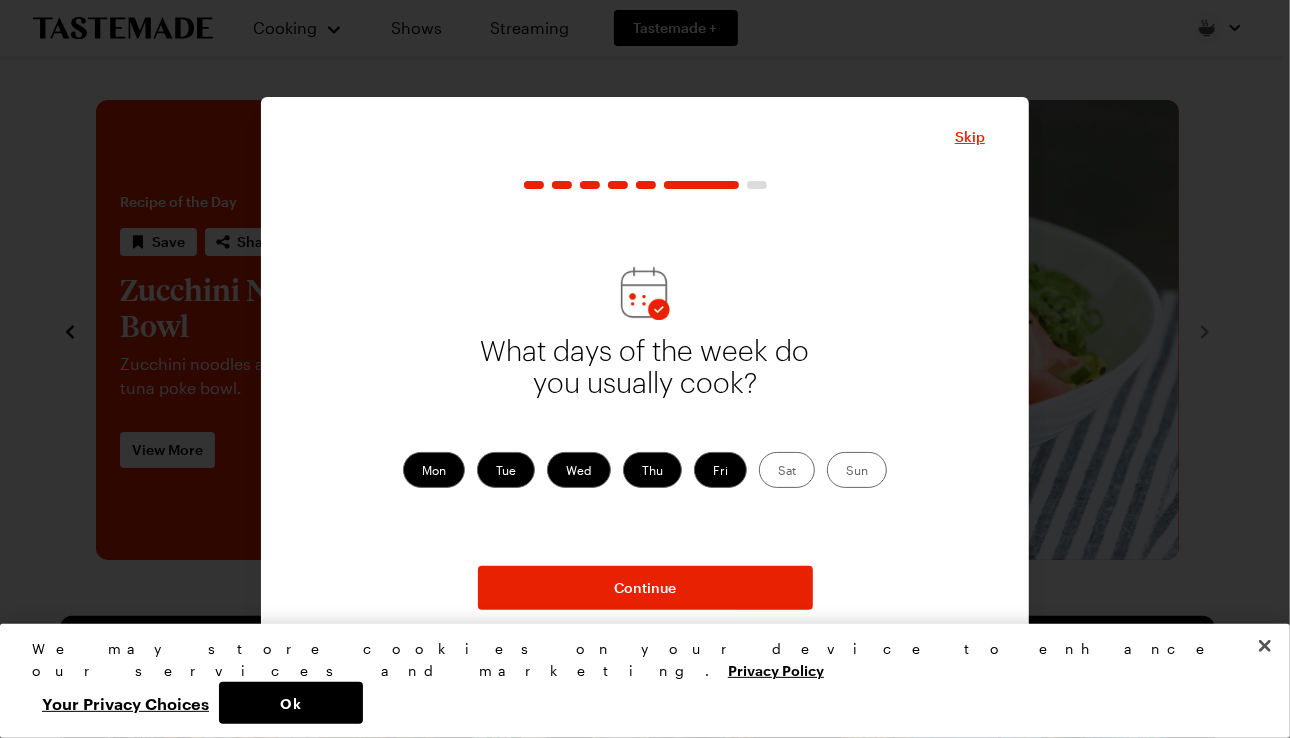 click on "Sat" at bounding box center (787, 470) 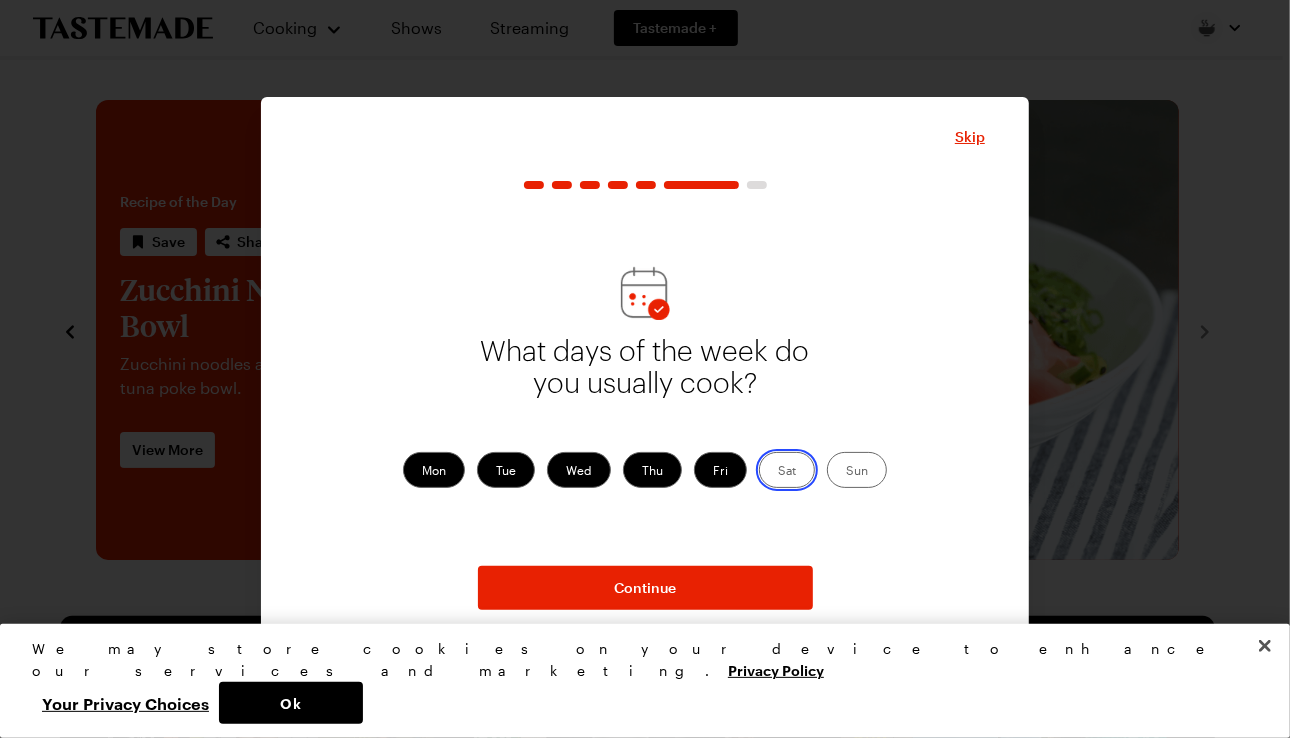 click on "Sat" at bounding box center [778, 472] 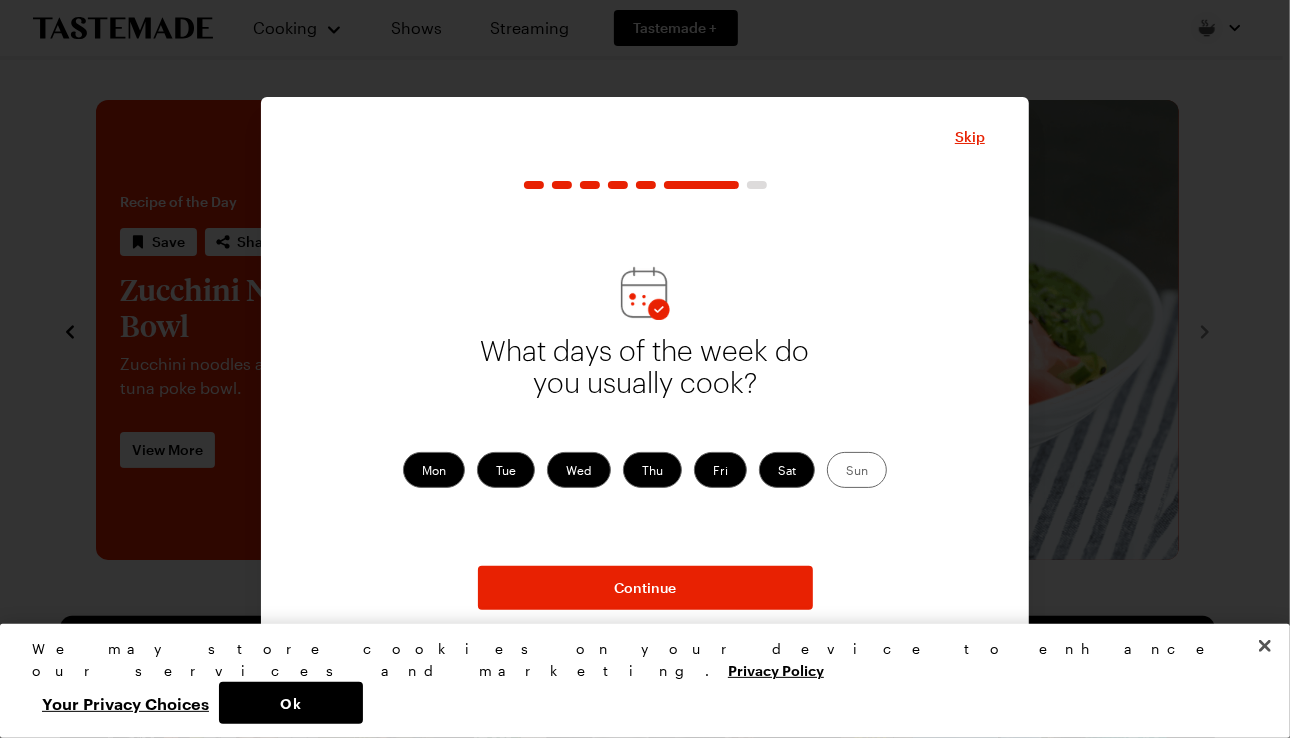 drag, startPoint x: 850, startPoint y: 465, endPoint x: 834, endPoint y: 487, distance: 27.202942 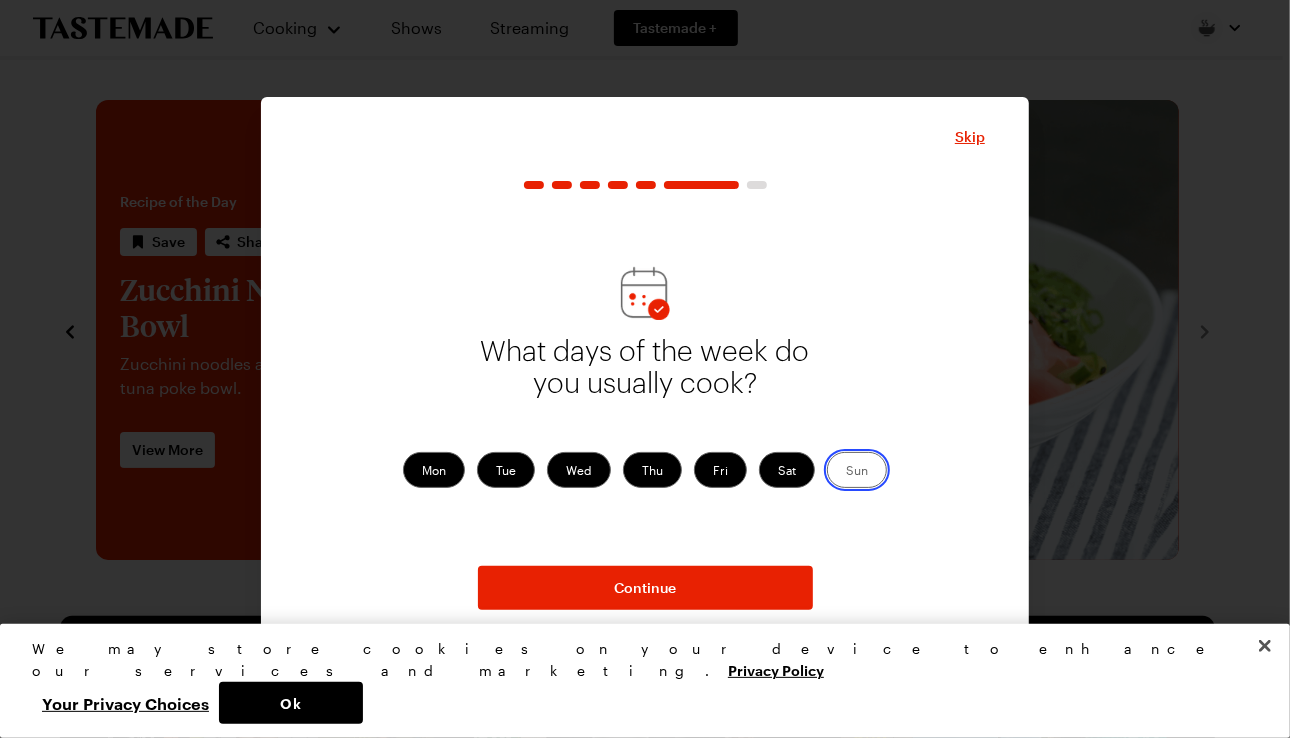click on "Sun" at bounding box center (846, 472) 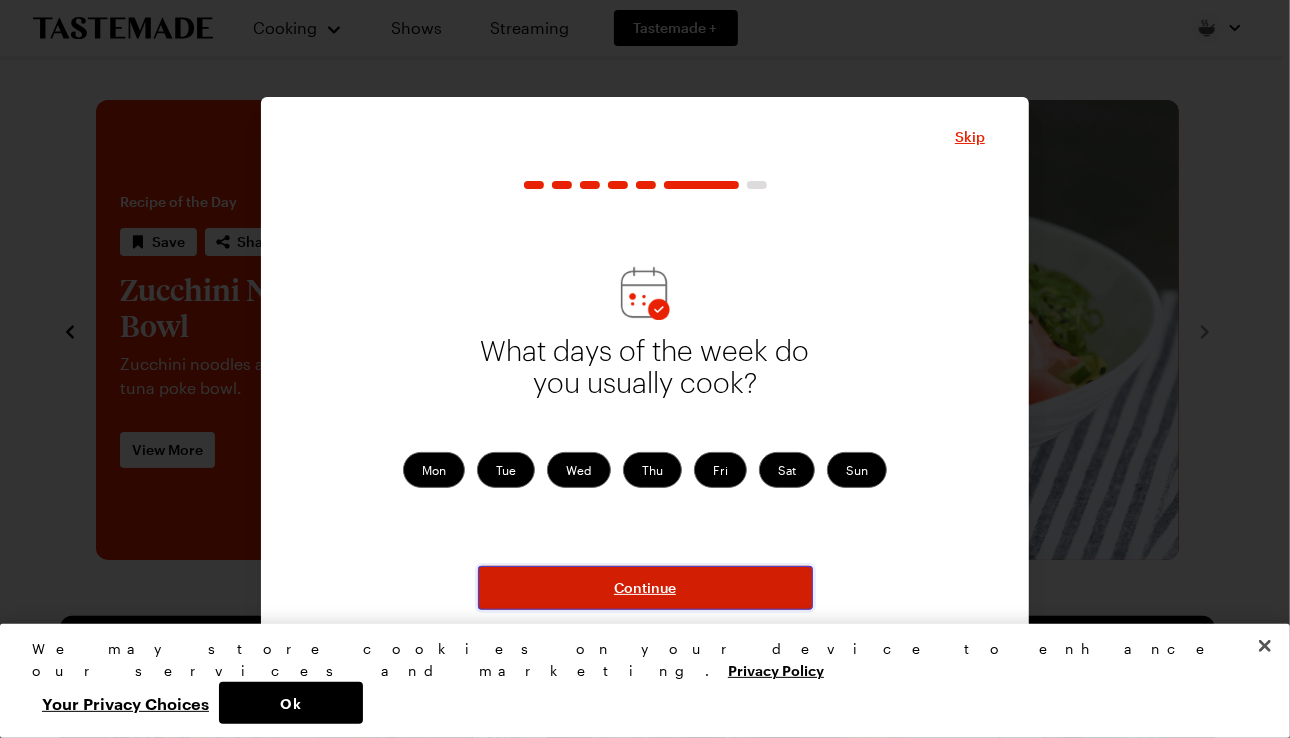 click on "Continue" at bounding box center (645, 588) 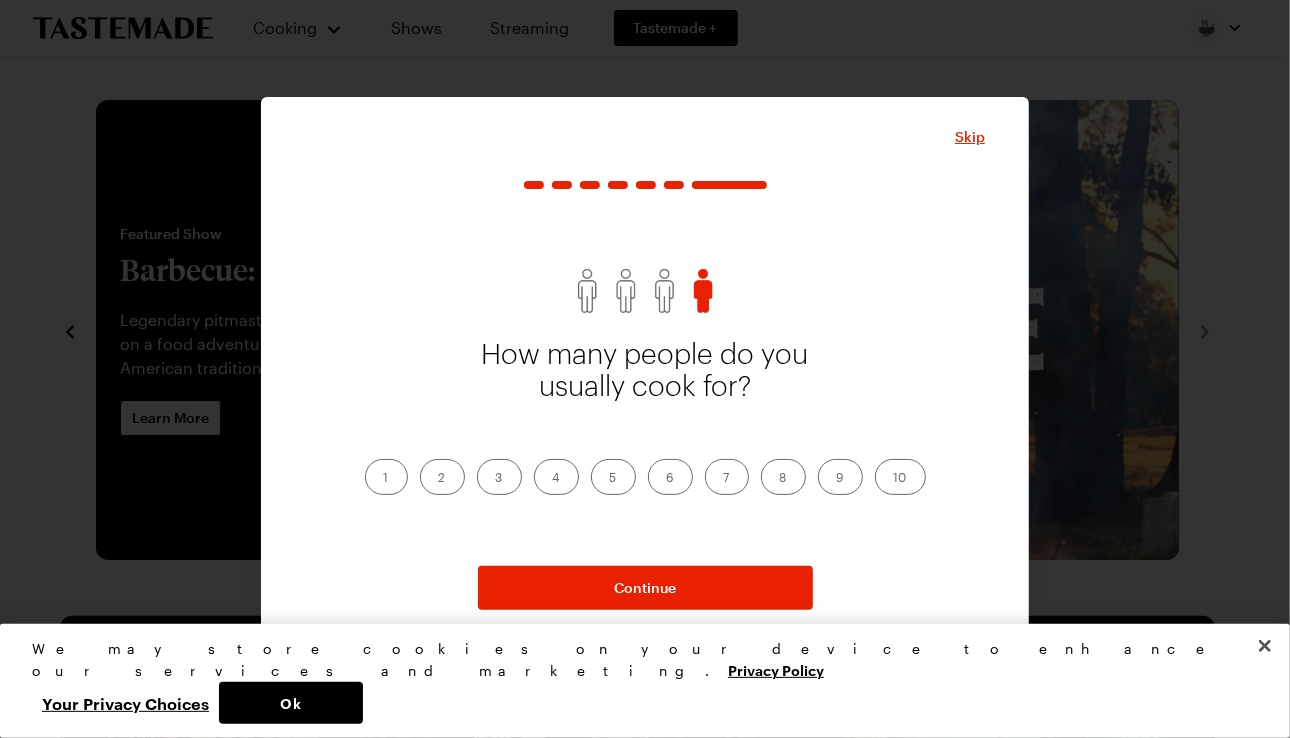 click on "2" at bounding box center (442, 477) 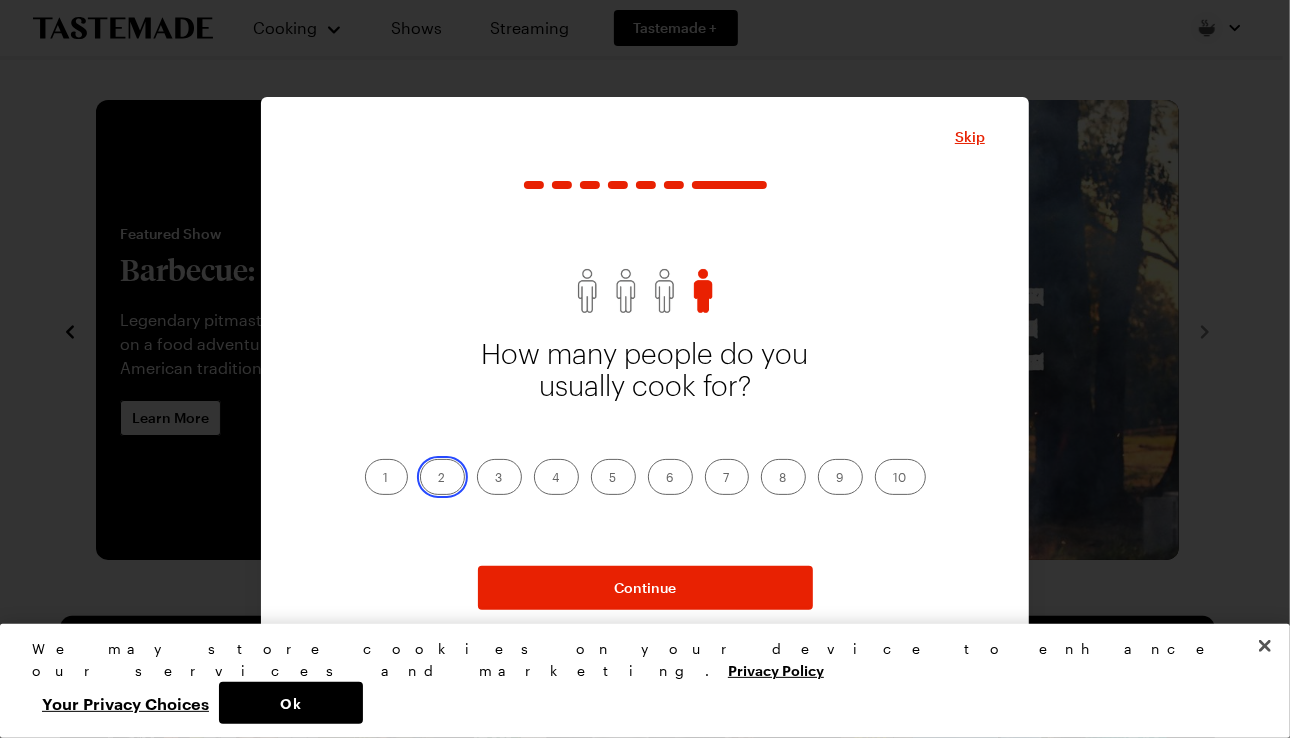 click on "2" at bounding box center (439, 479) 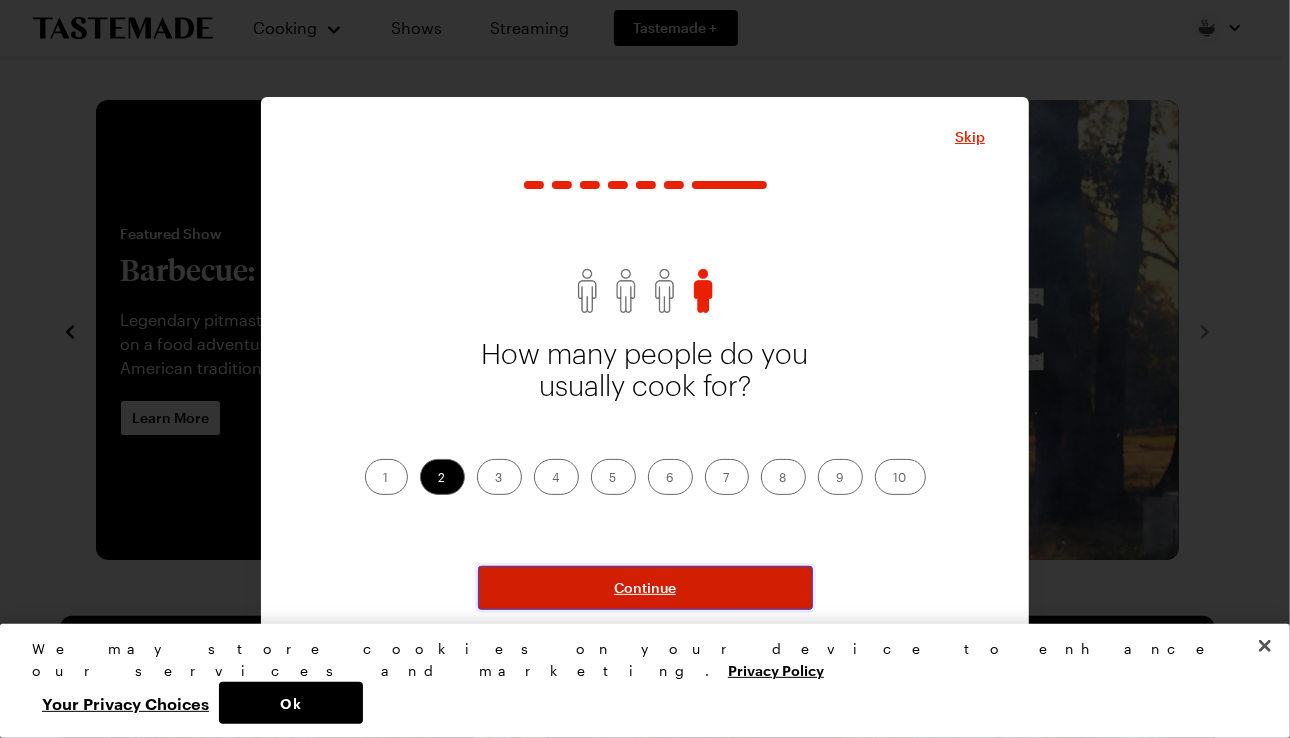 click on "Continue" at bounding box center [645, 588] 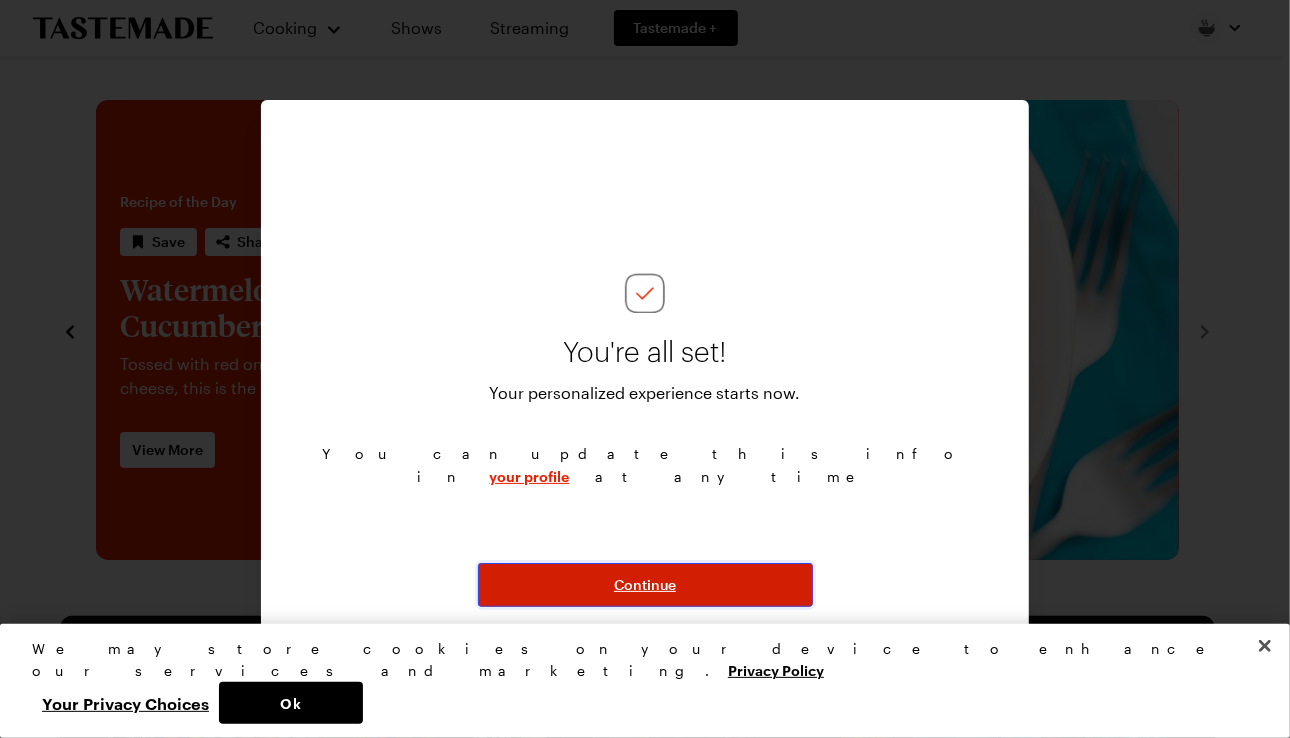 click on "Continue" at bounding box center [645, 585] 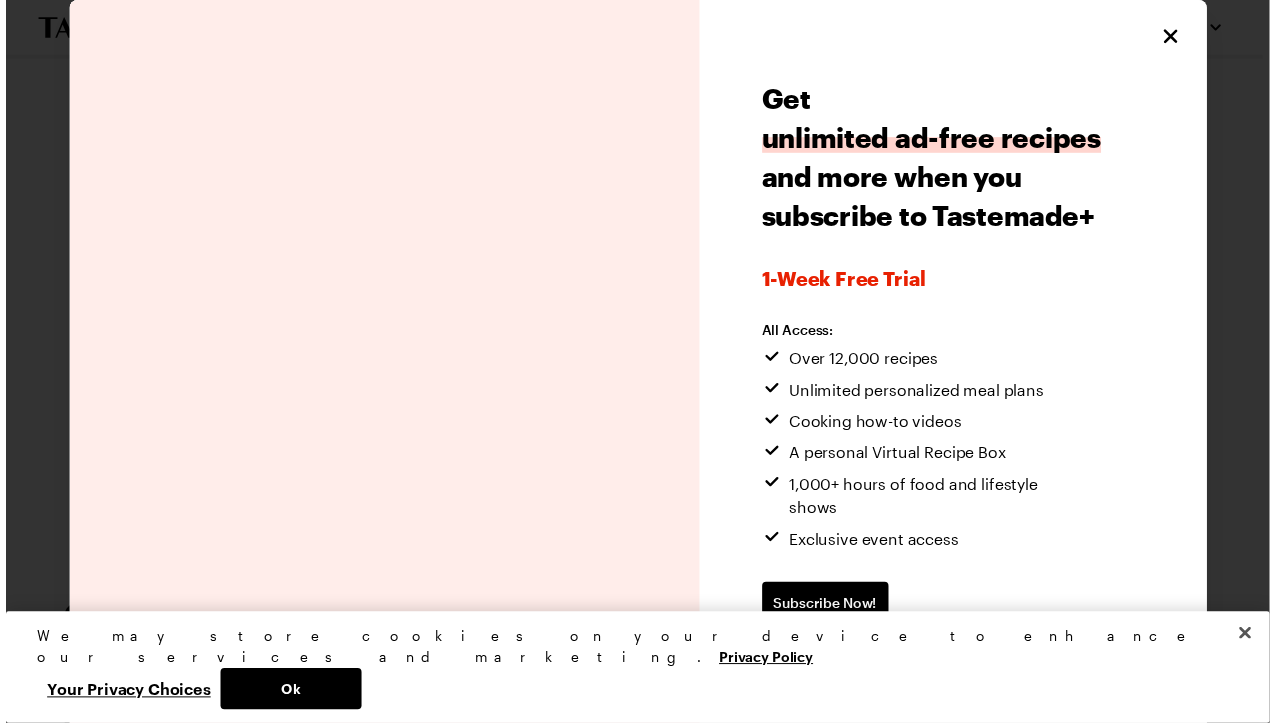 scroll, scrollTop: 8, scrollLeft: 0, axis: vertical 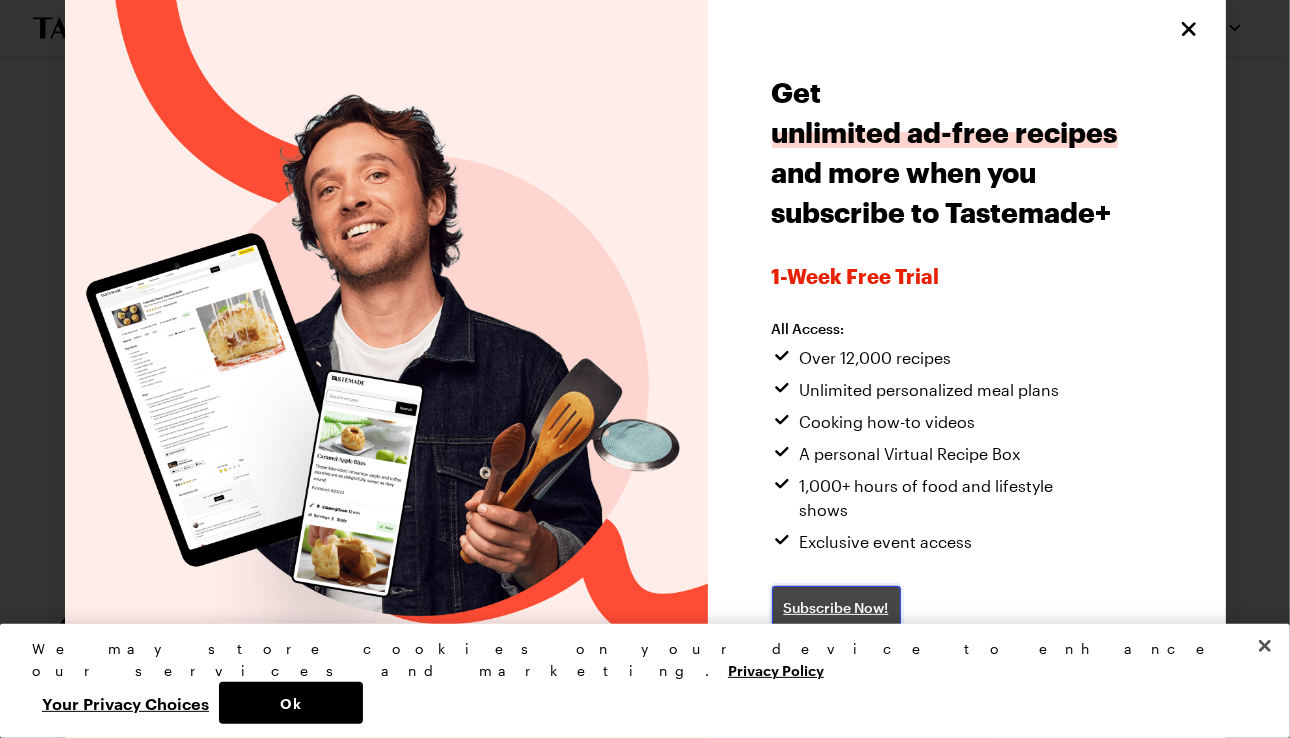 click on "Subscribe Now!" at bounding box center (836, 608) 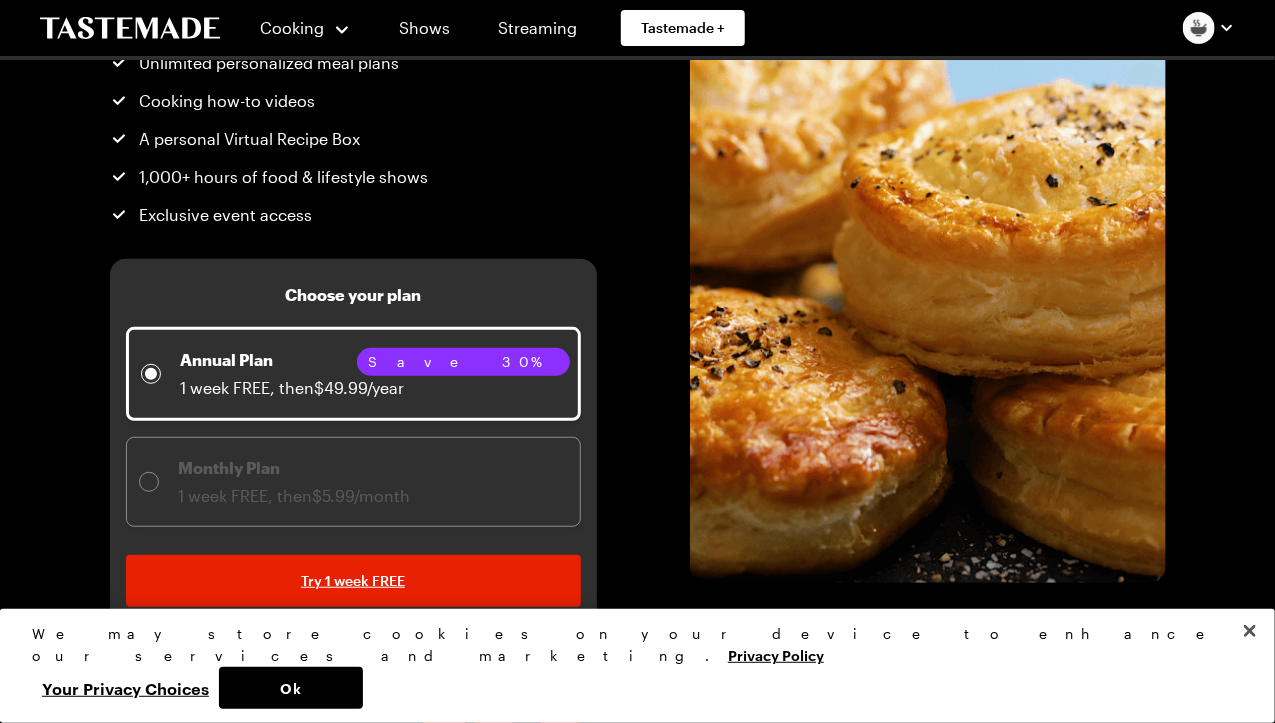scroll, scrollTop: 300, scrollLeft: 0, axis: vertical 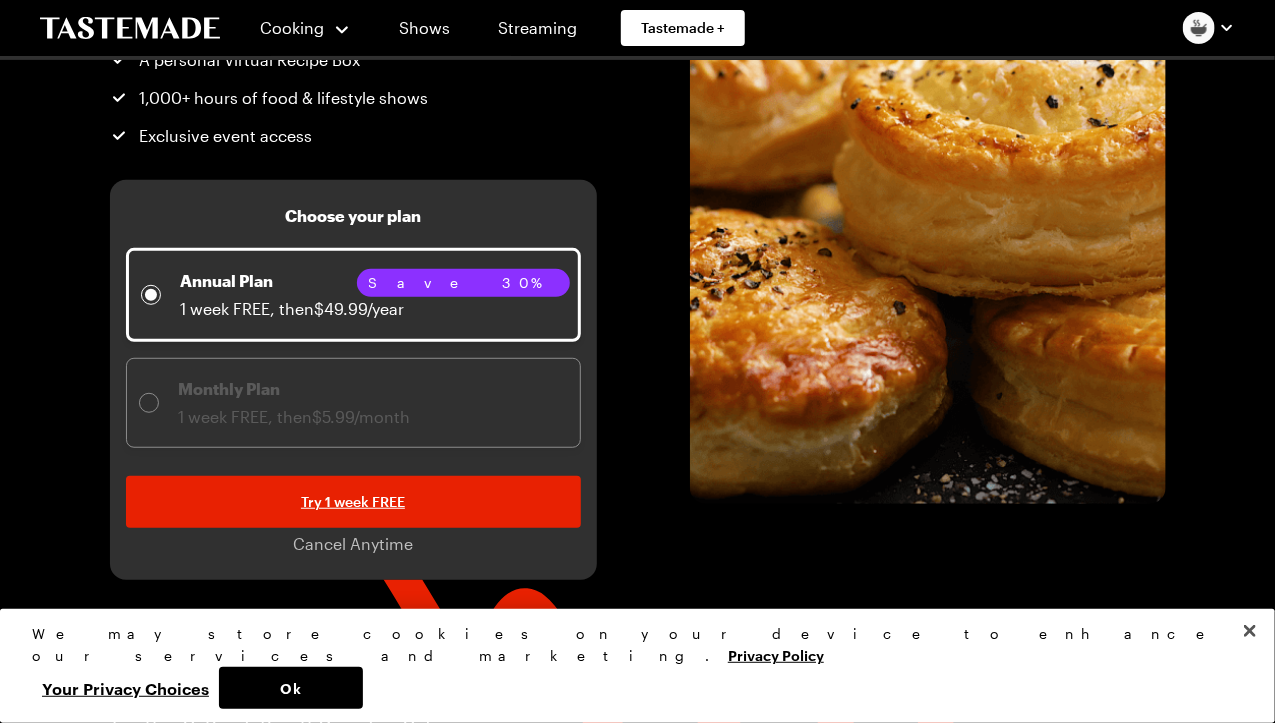 click at bounding box center [149, 403] 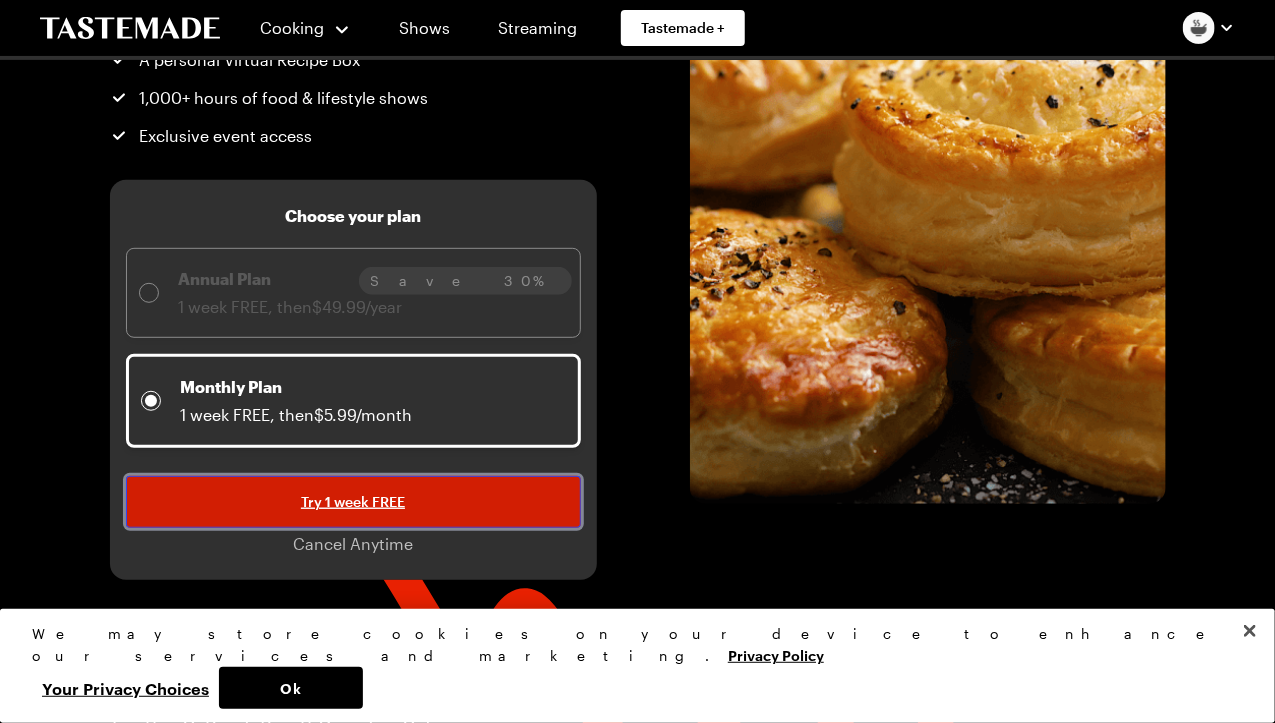 click on "Try 1 week FREE" at bounding box center (353, 502) 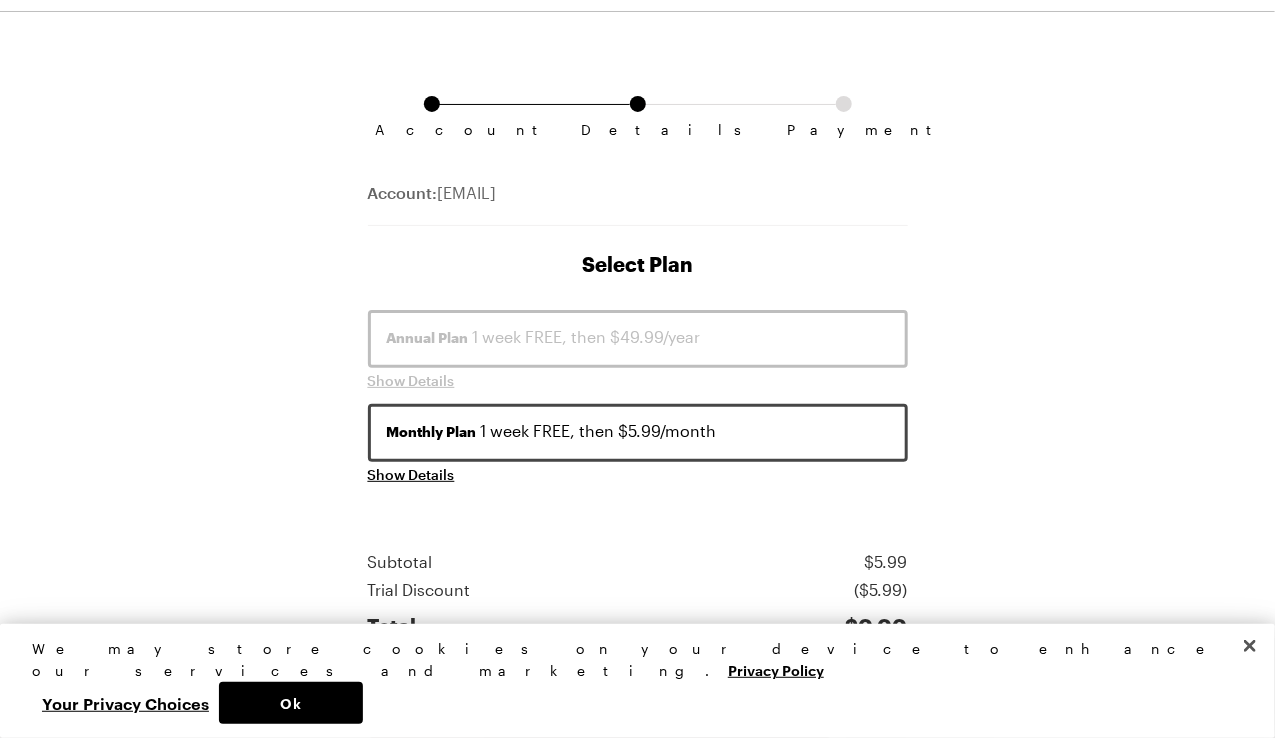 scroll, scrollTop: 0, scrollLeft: 0, axis: both 